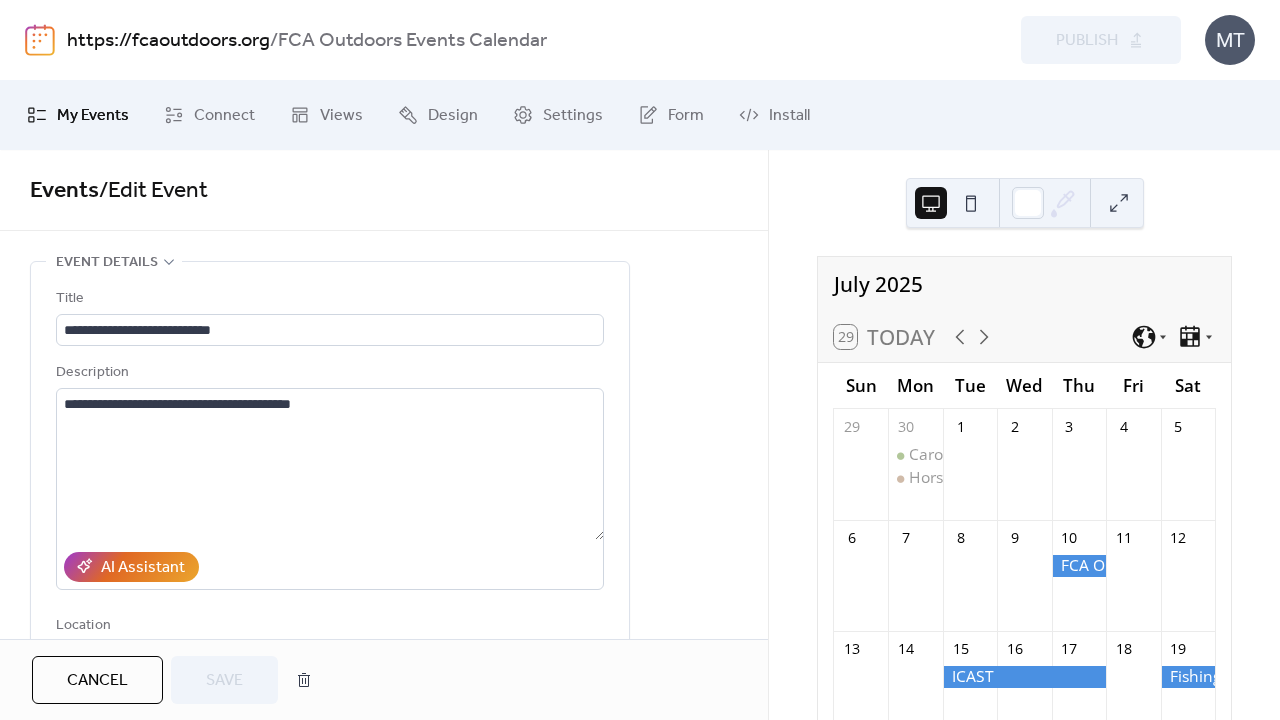 scroll, scrollTop: 0, scrollLeft: 0, axis: both 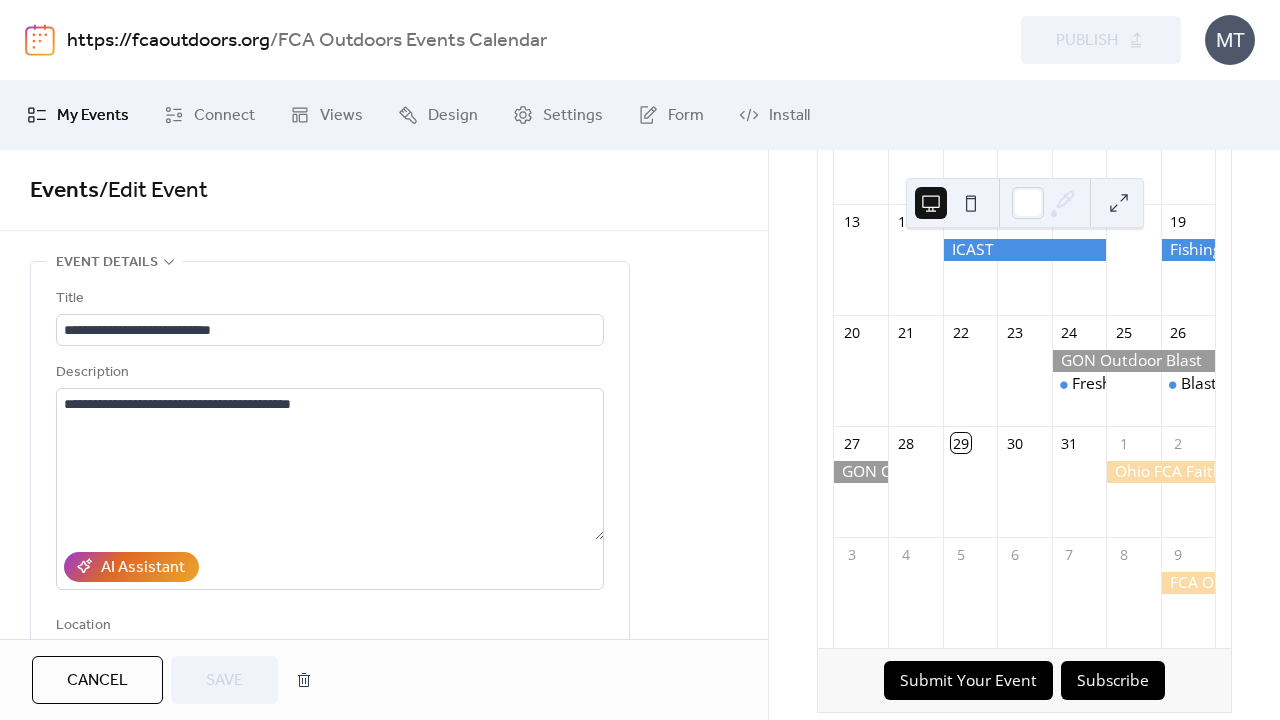 click on "https://fcaoutdoors.org" at bounding box center (168, 41) 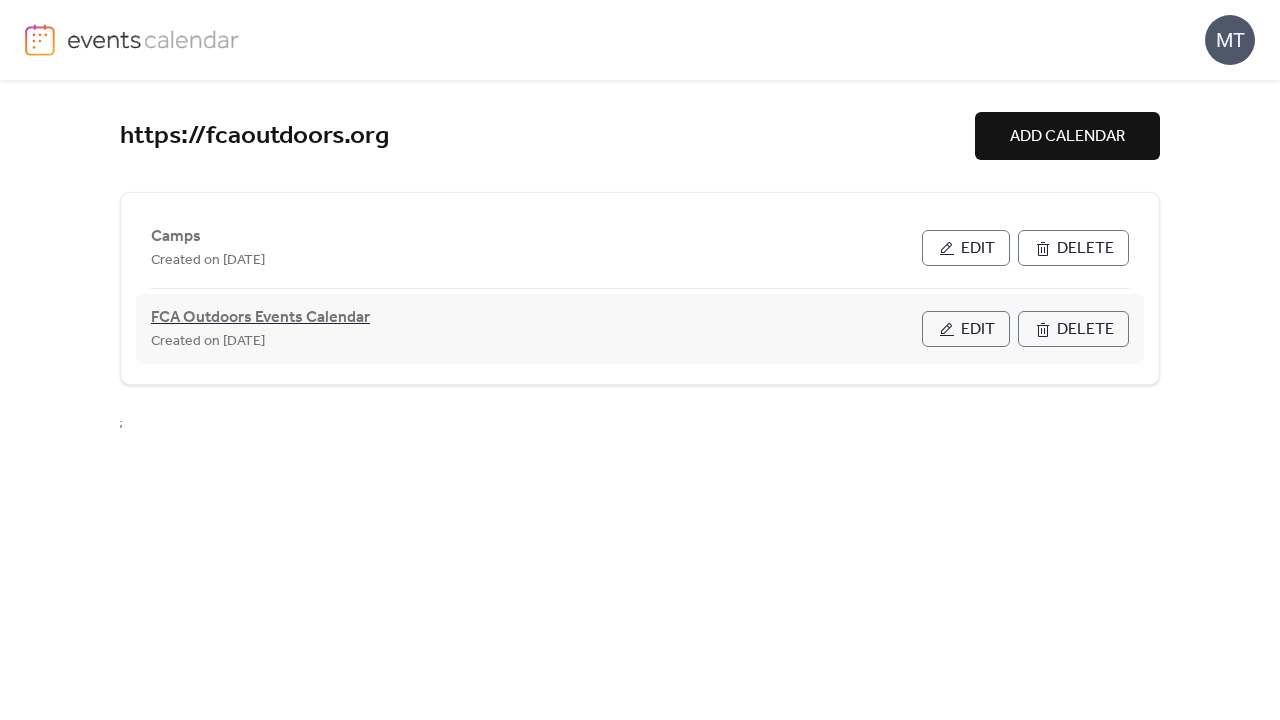 click on "FCA Outdoors Events Calendar" at bounding box center [260, 318] 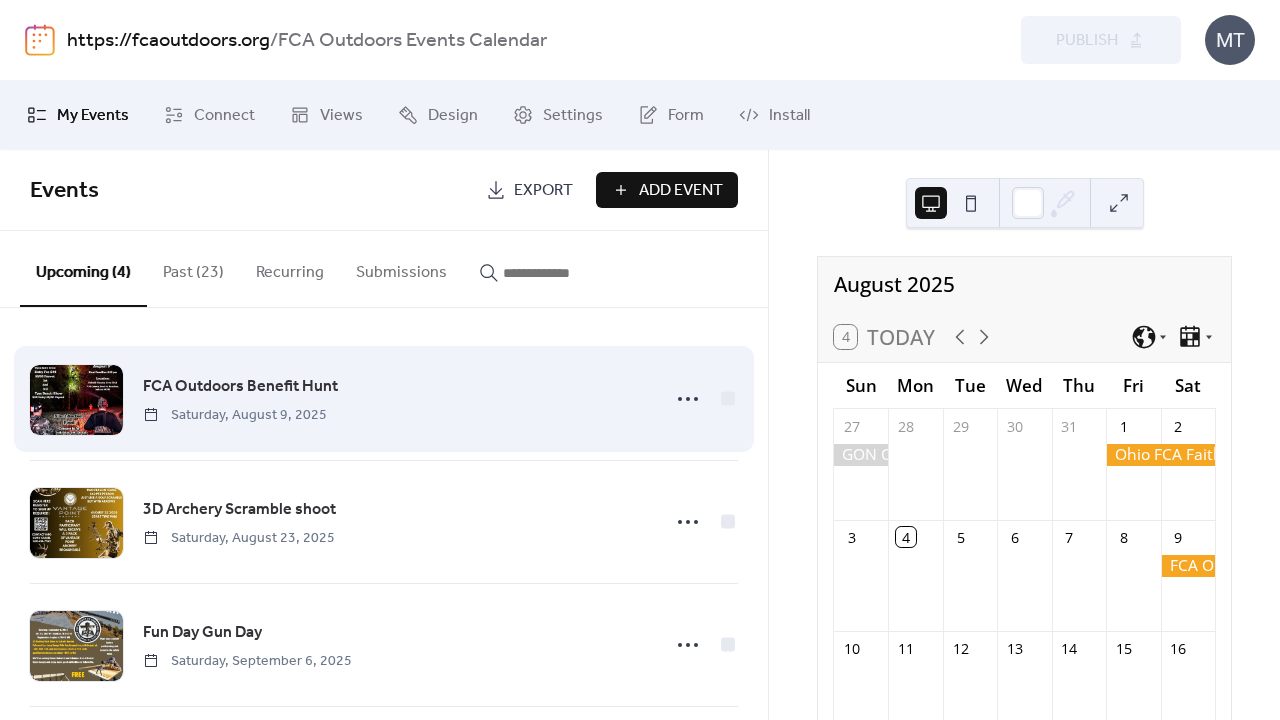 scroll, scrollTop: 0, scrollLeft: 0, axis: both 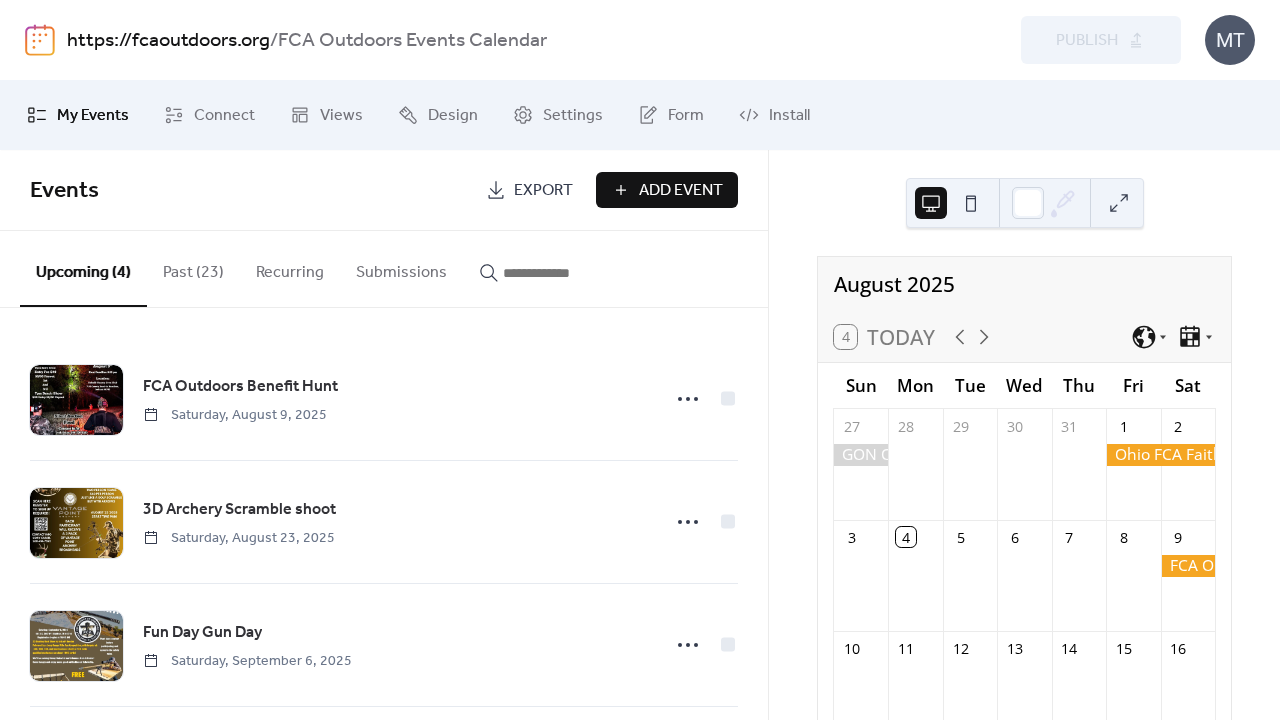 click on "Add Event" at bounding box center (681, 191) 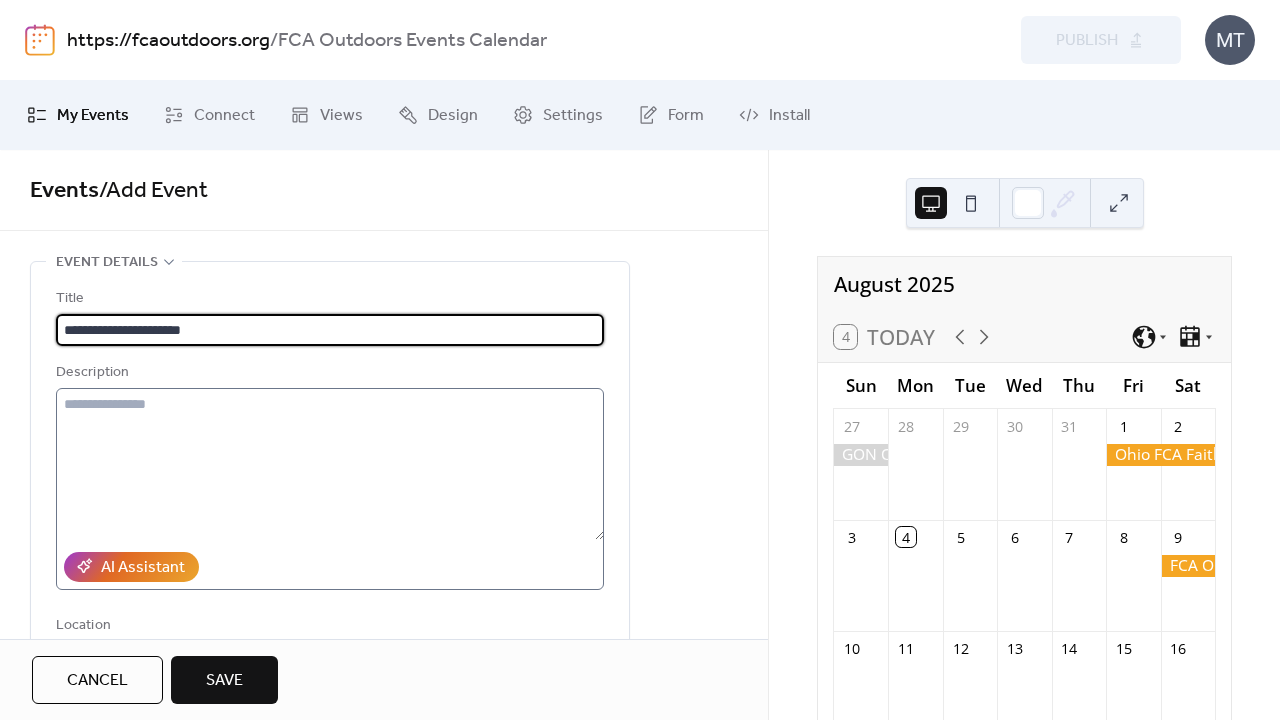 type on "**********" 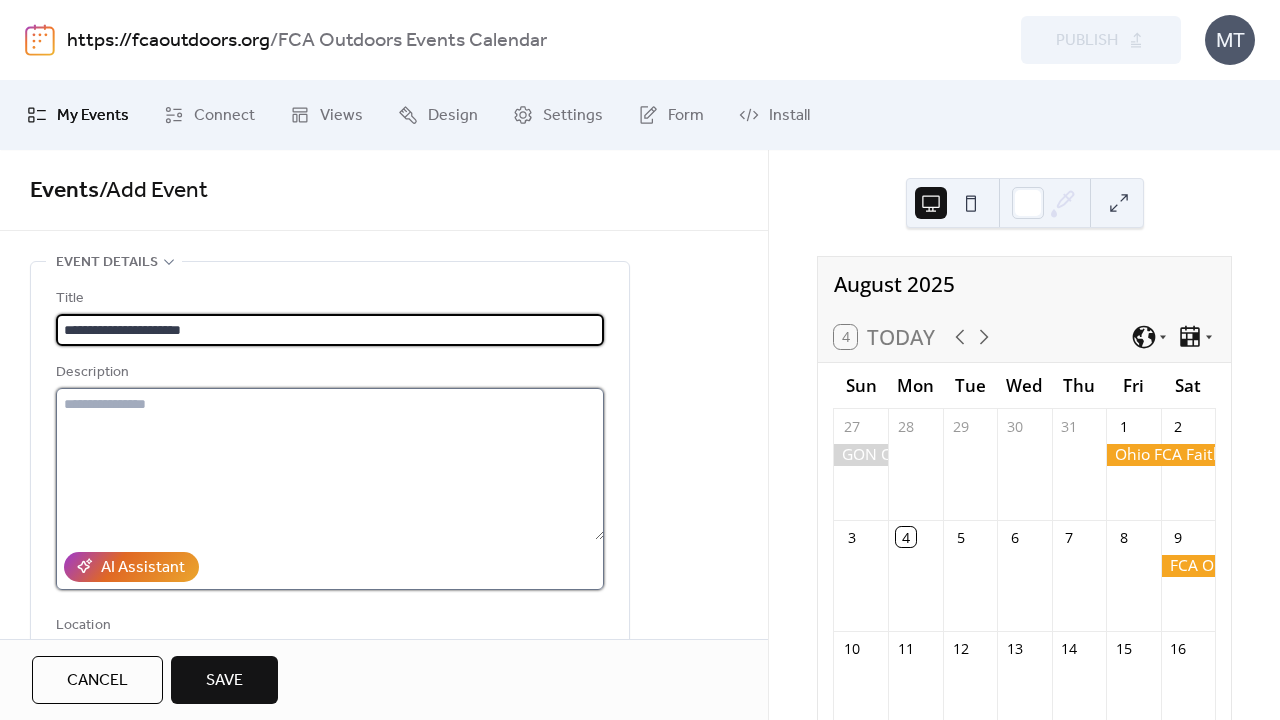 click at bounding box center (330, 464) 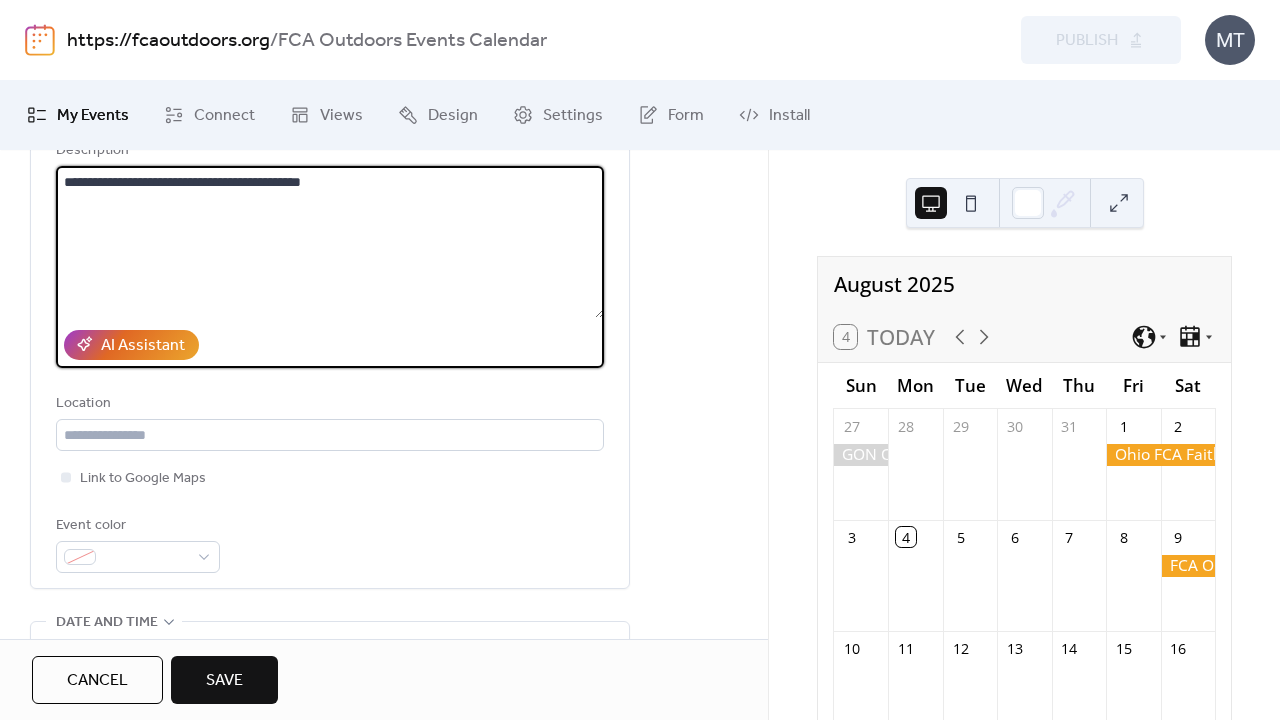 scroll, scrollTop: 223, scrollLeft: 0, axis: vertical 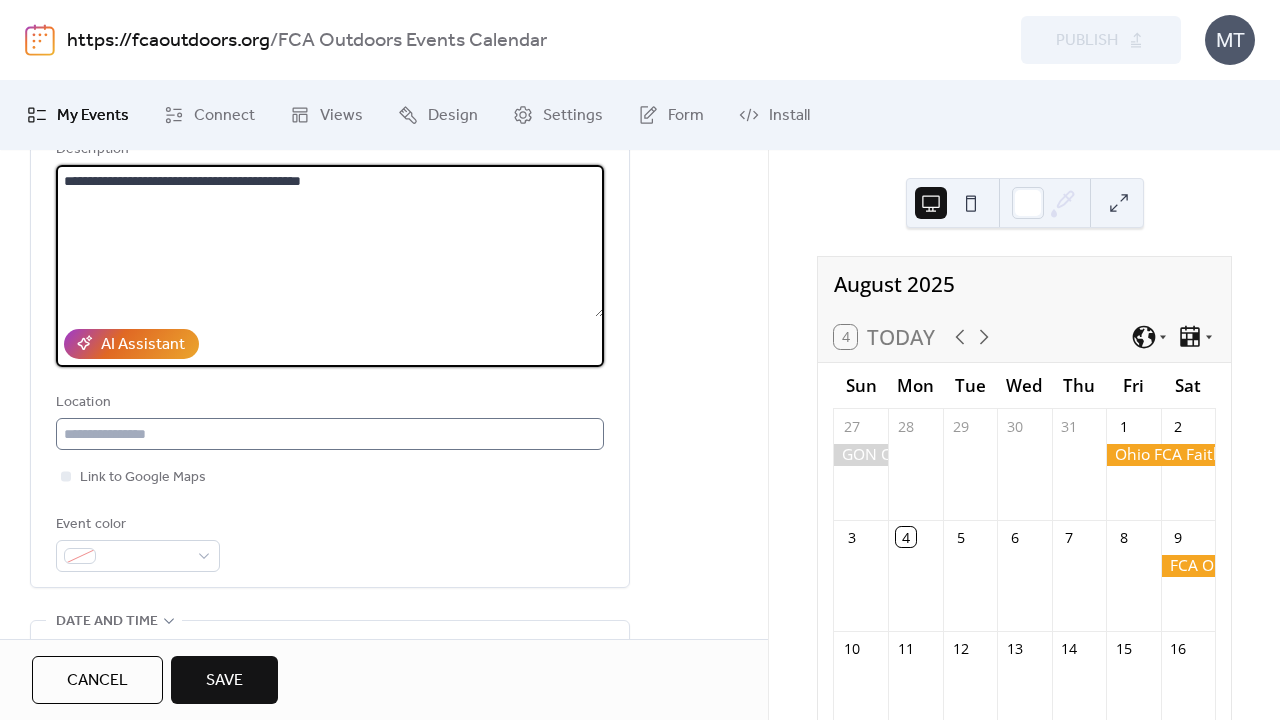 type on "**********" 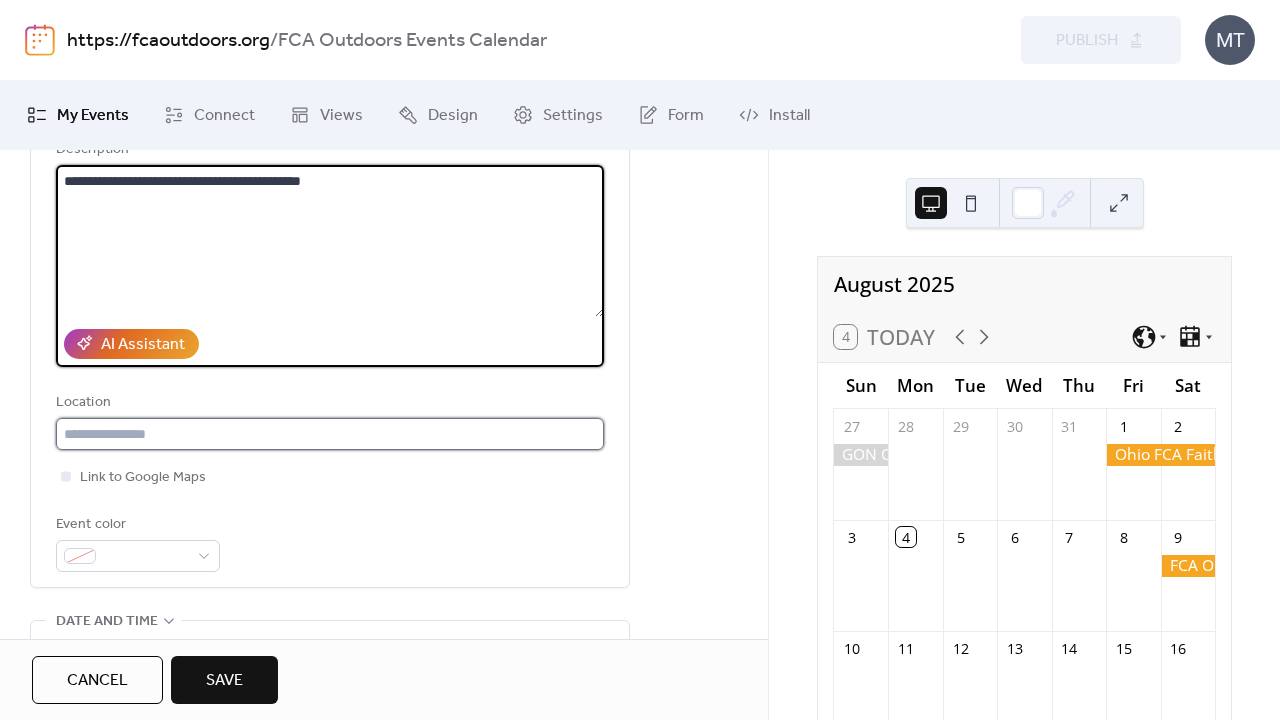click at bounding box center (330, 434) 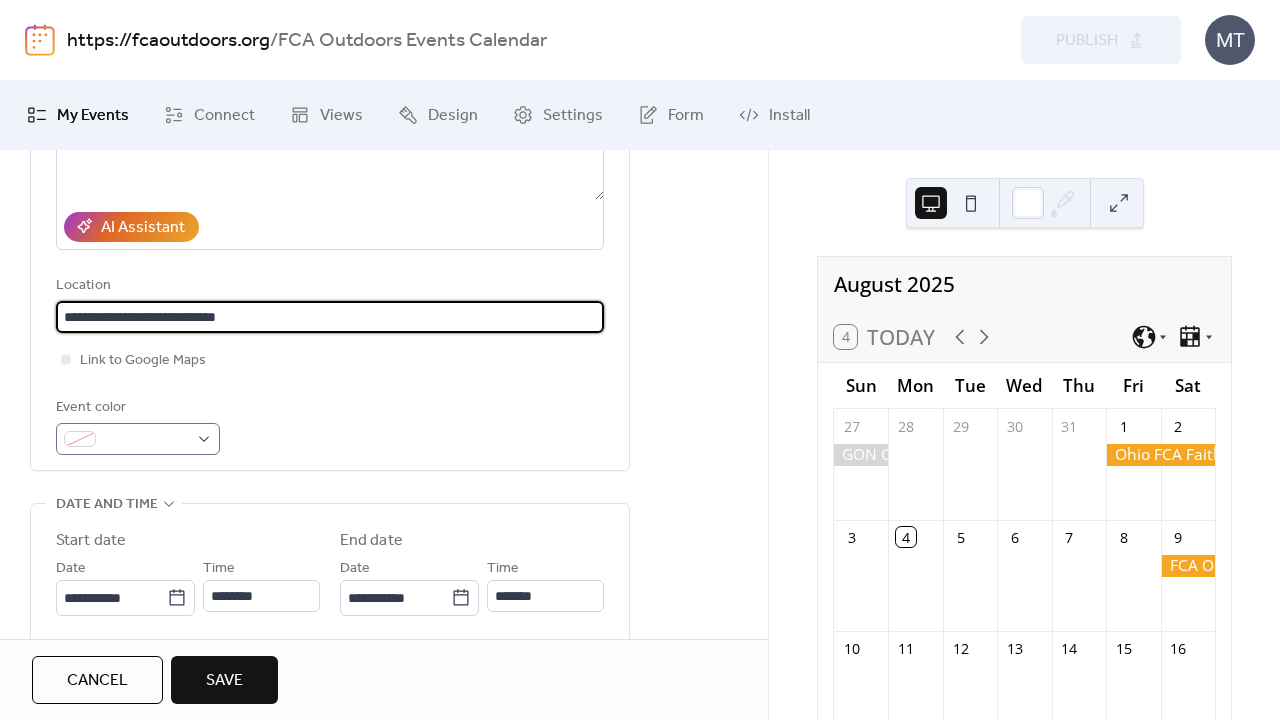 scroll, scrollTop: 341, scrollLeft: 0, axis: vertical 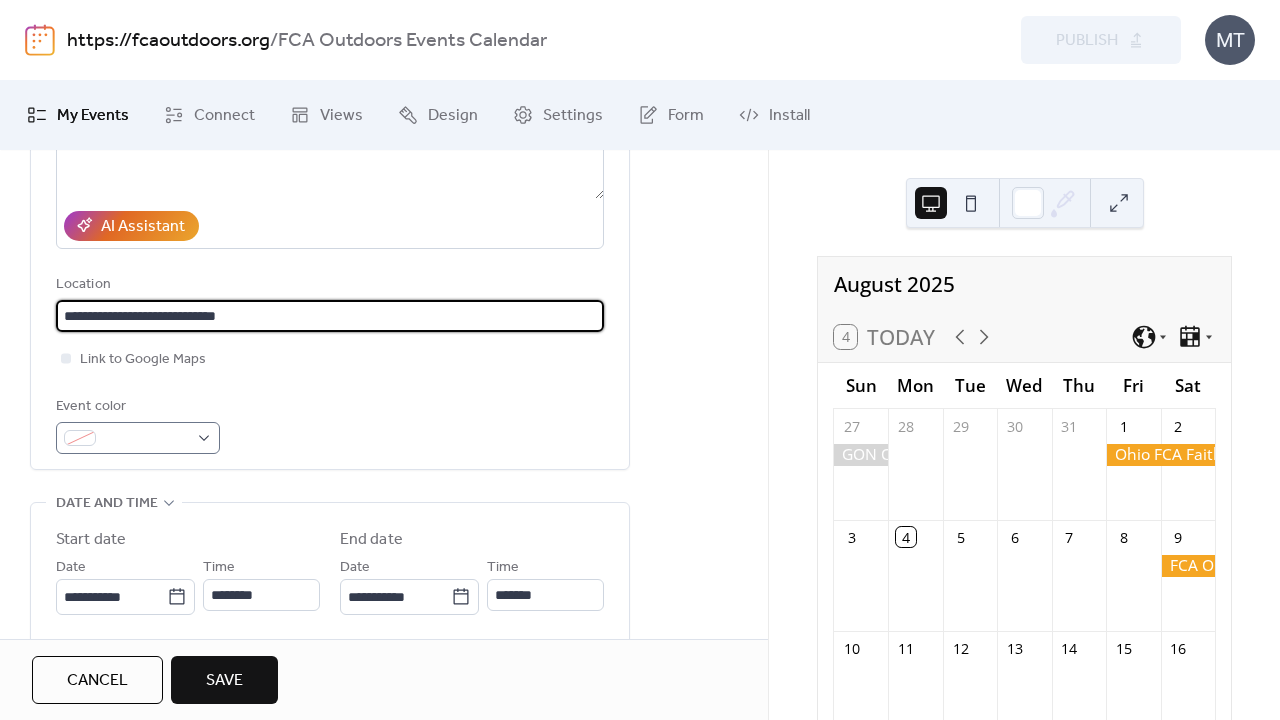 type on "**********" 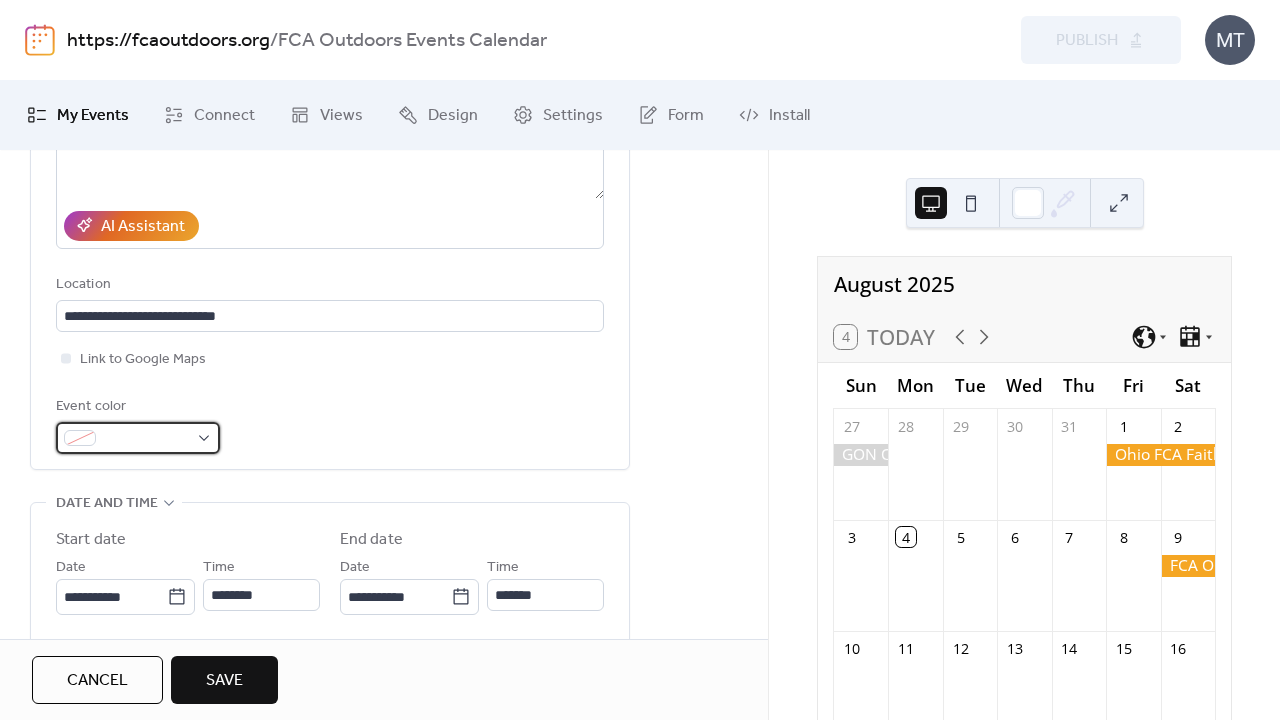 click at bounding box center (138, 438) 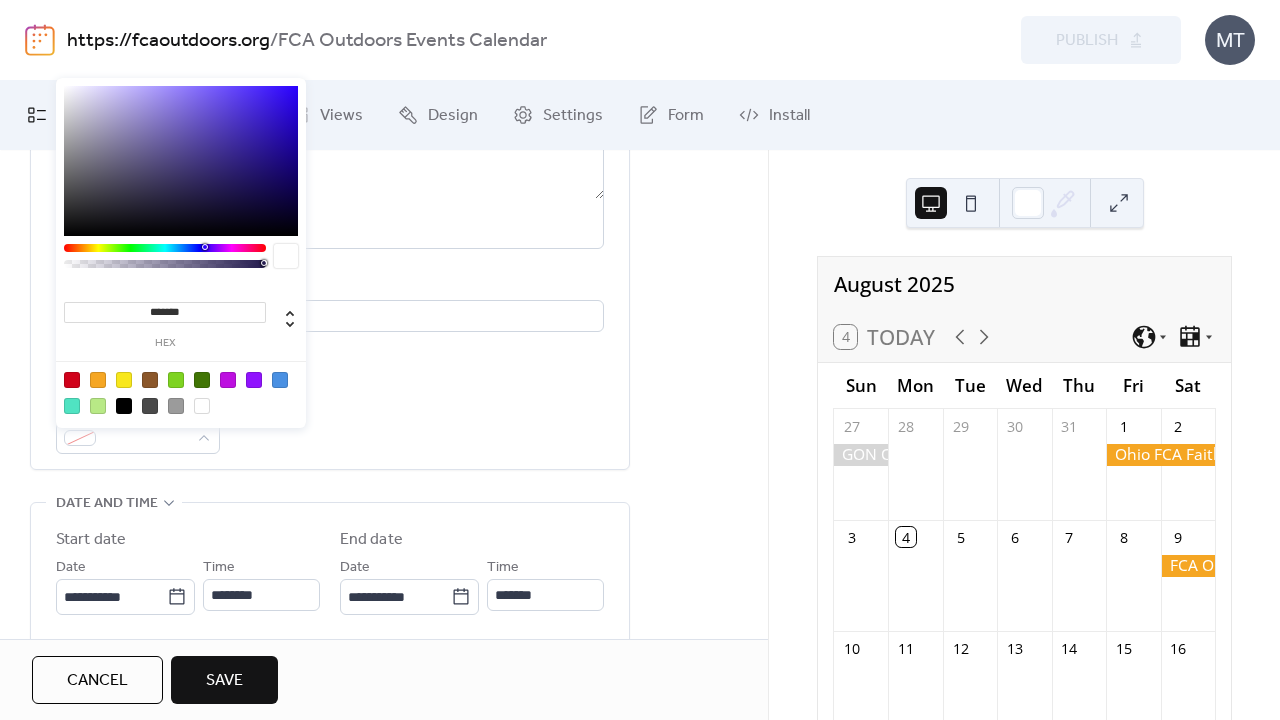 click at bounding box center [98, 380] 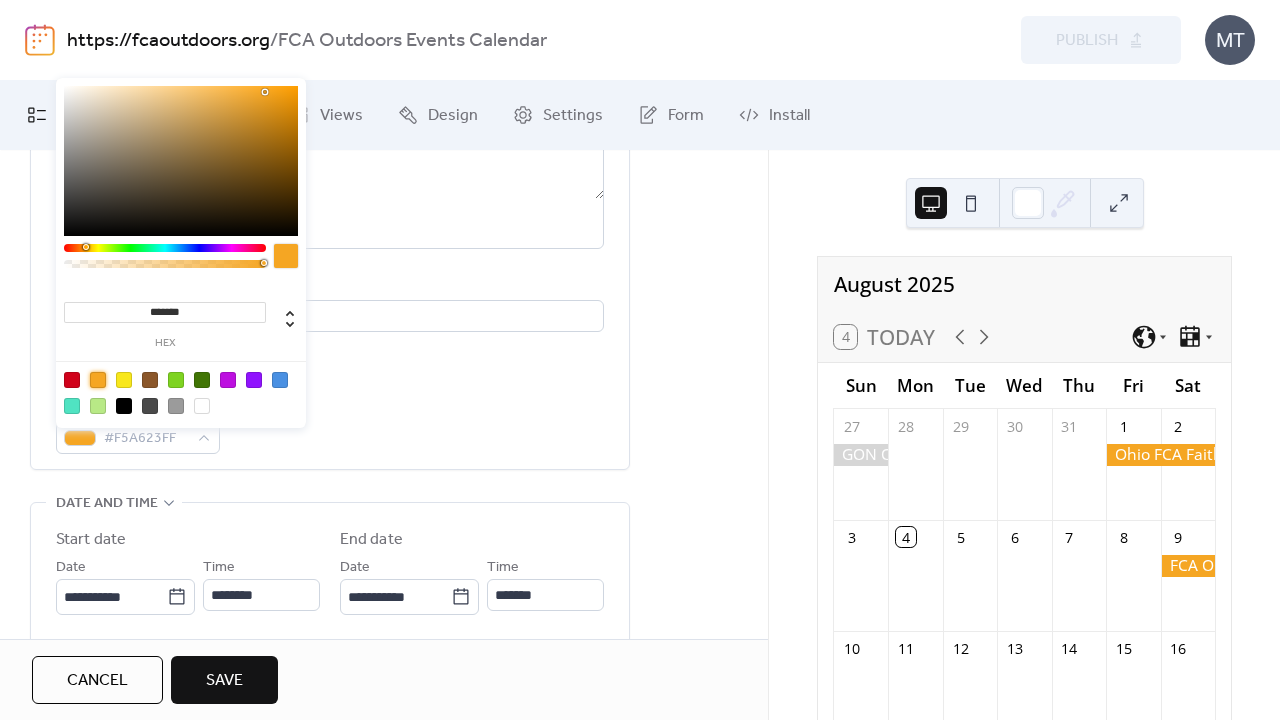 click on "Event color #F5A623FF" at bounding box center (330, 424) 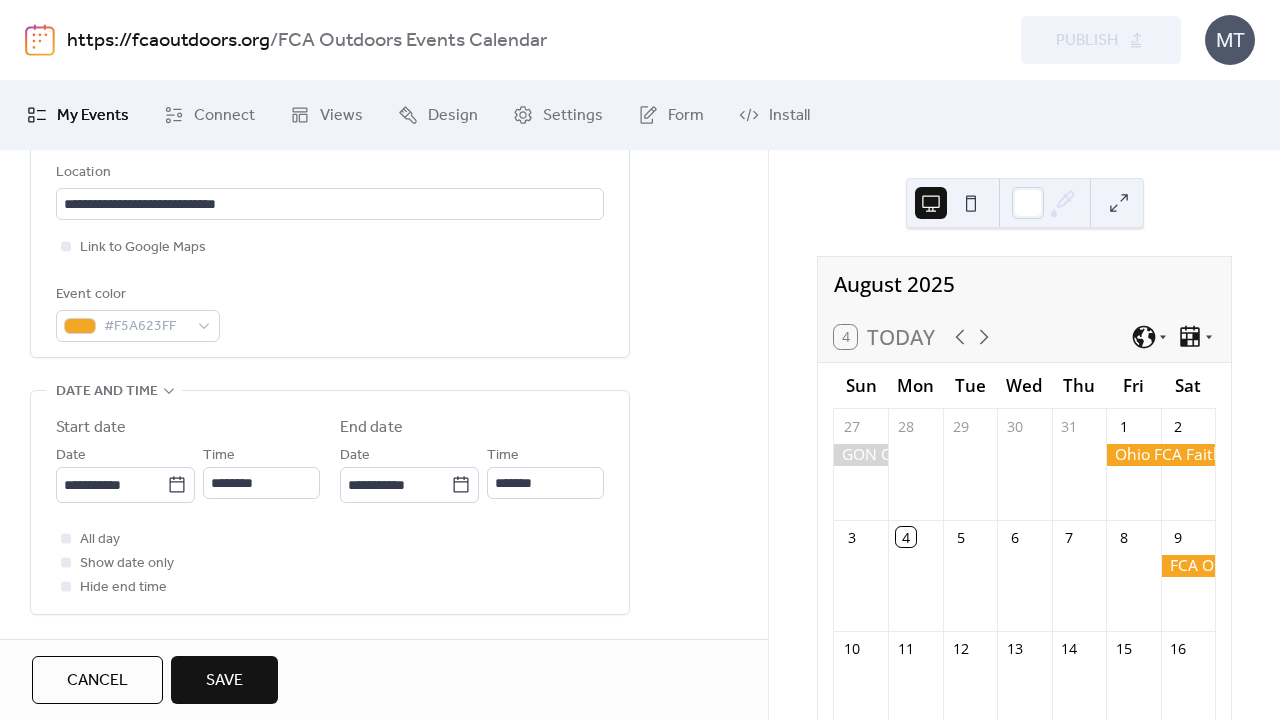 scroll, scrollTop: 461, scrollLeft: 0, axis: vertical 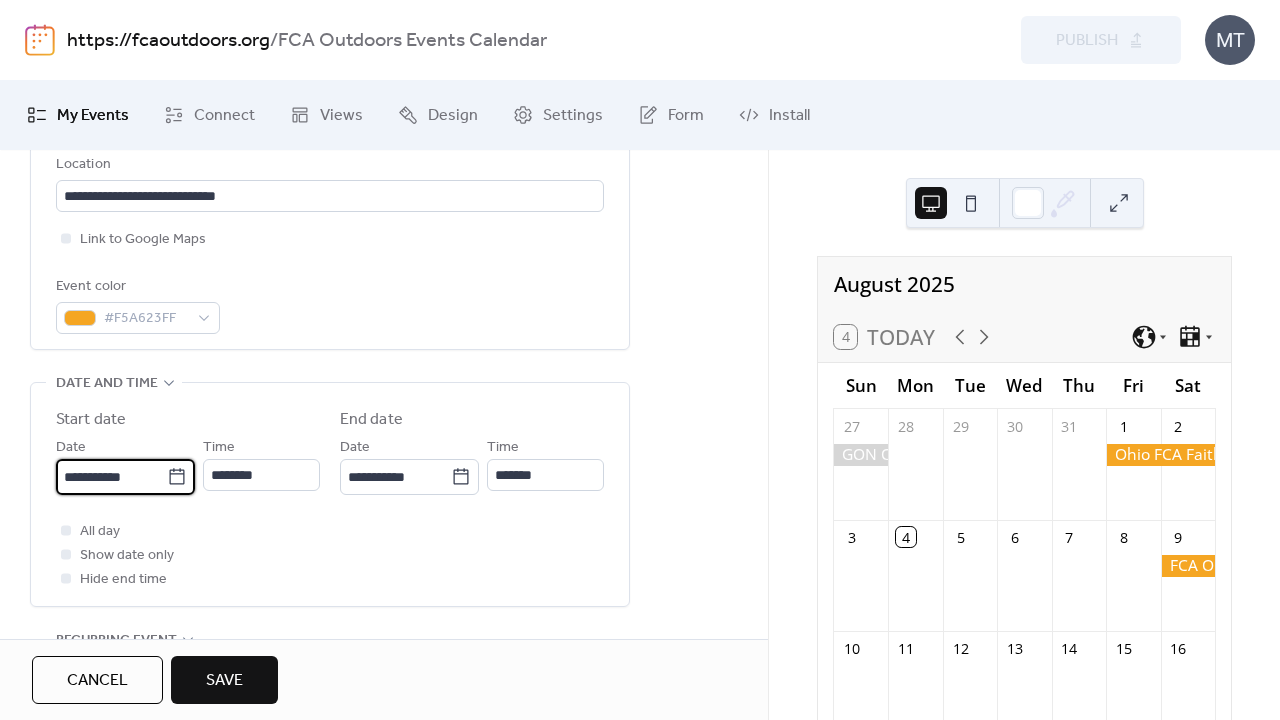 click on "**********" at bounding box center (111, 477) 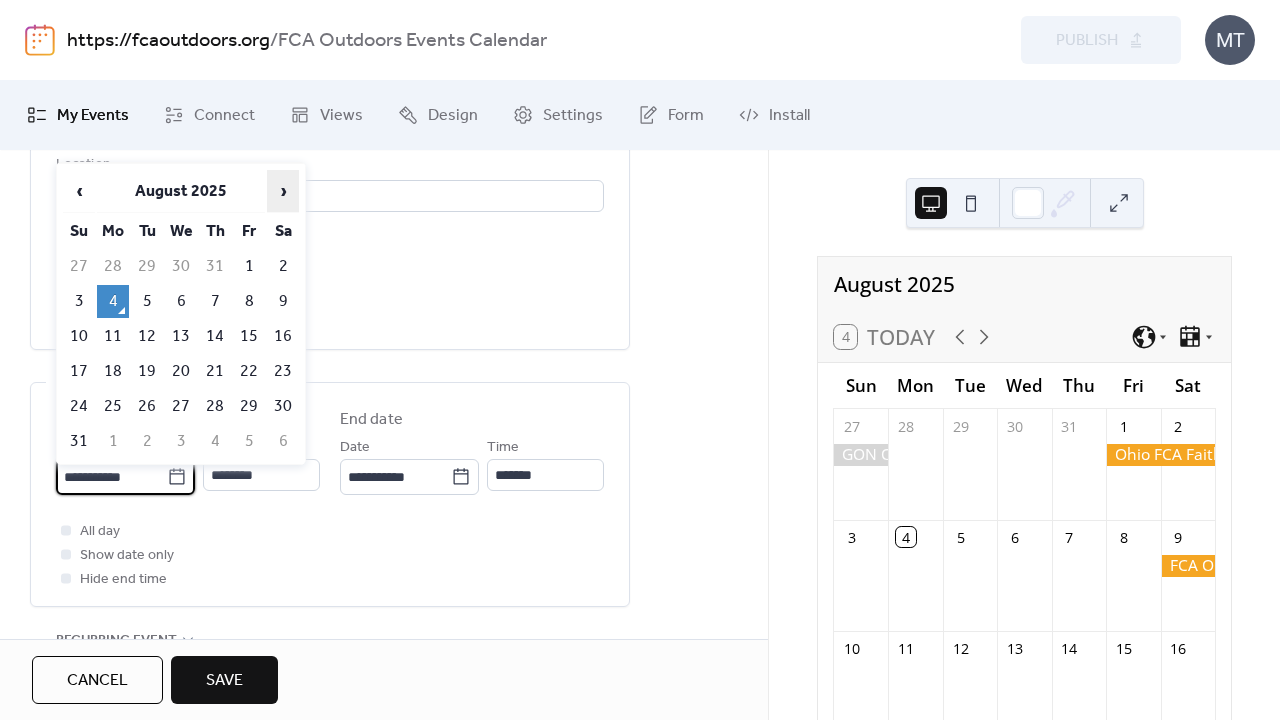 click on "›" at bounding box center [283, 191] 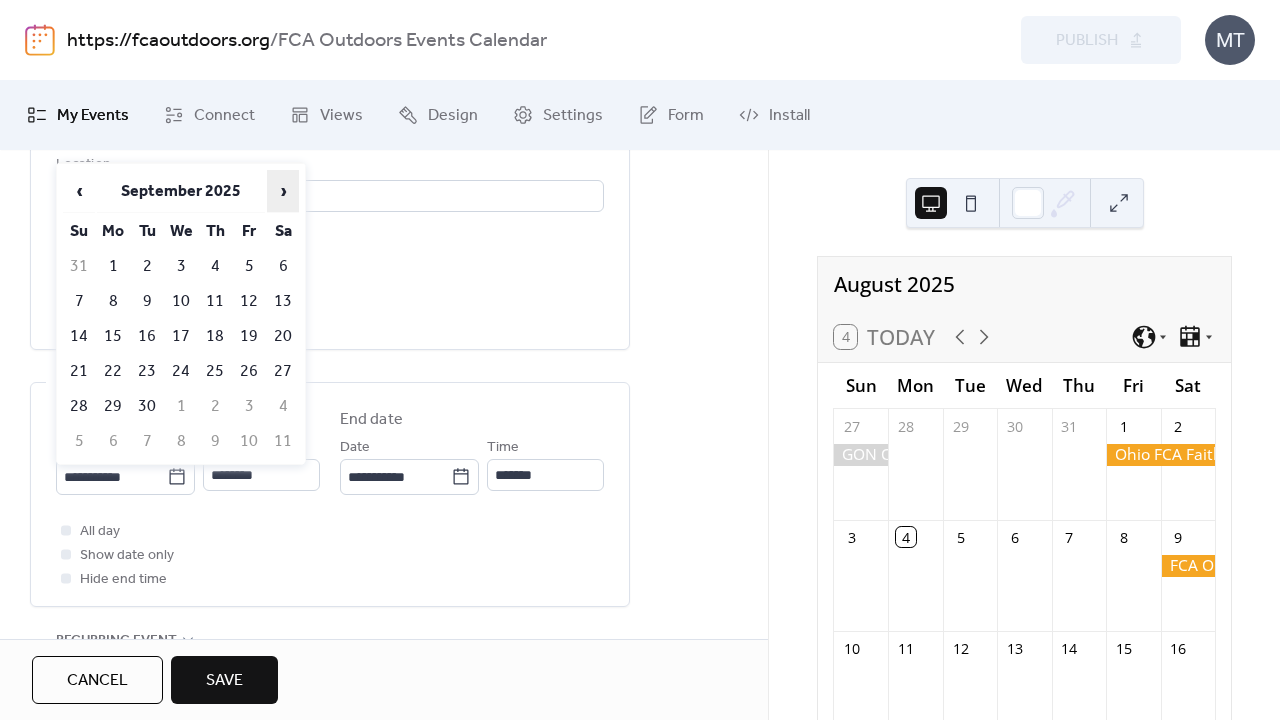 click on "›" at bounding box center (283, 191) 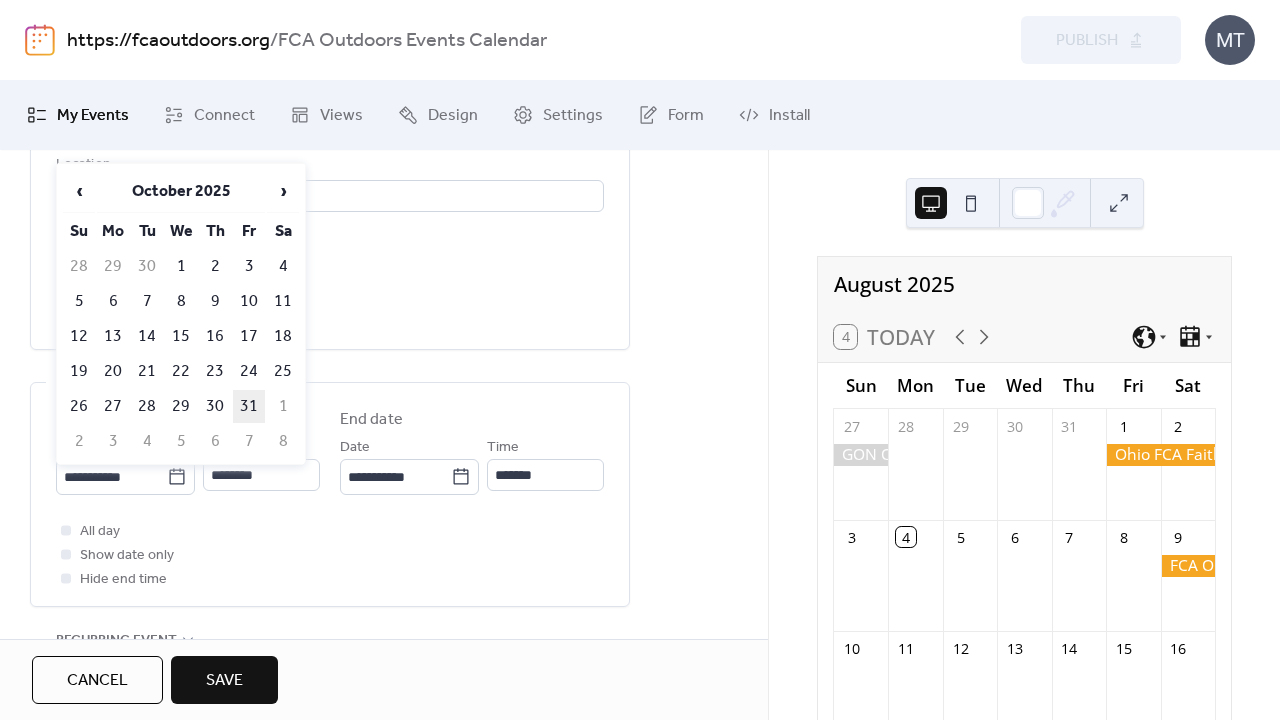click on "31" at bounding box center [249, 406] 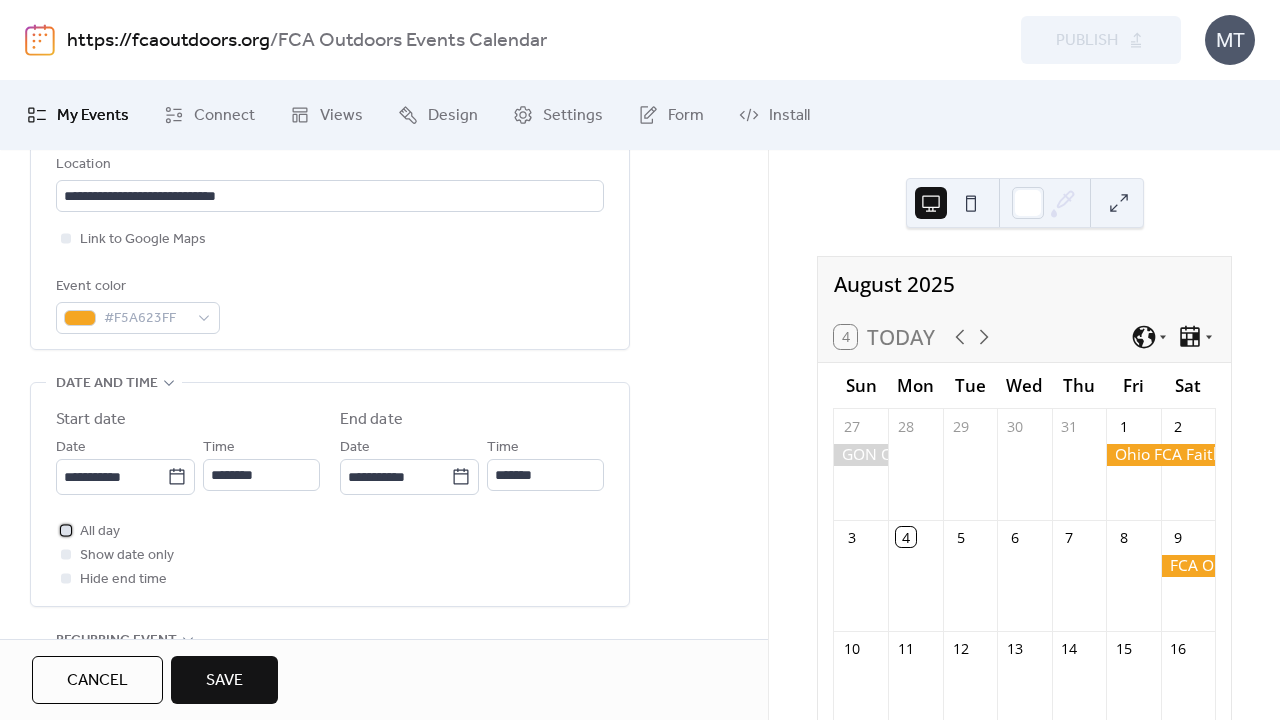 click at bounding box center [66, 530] 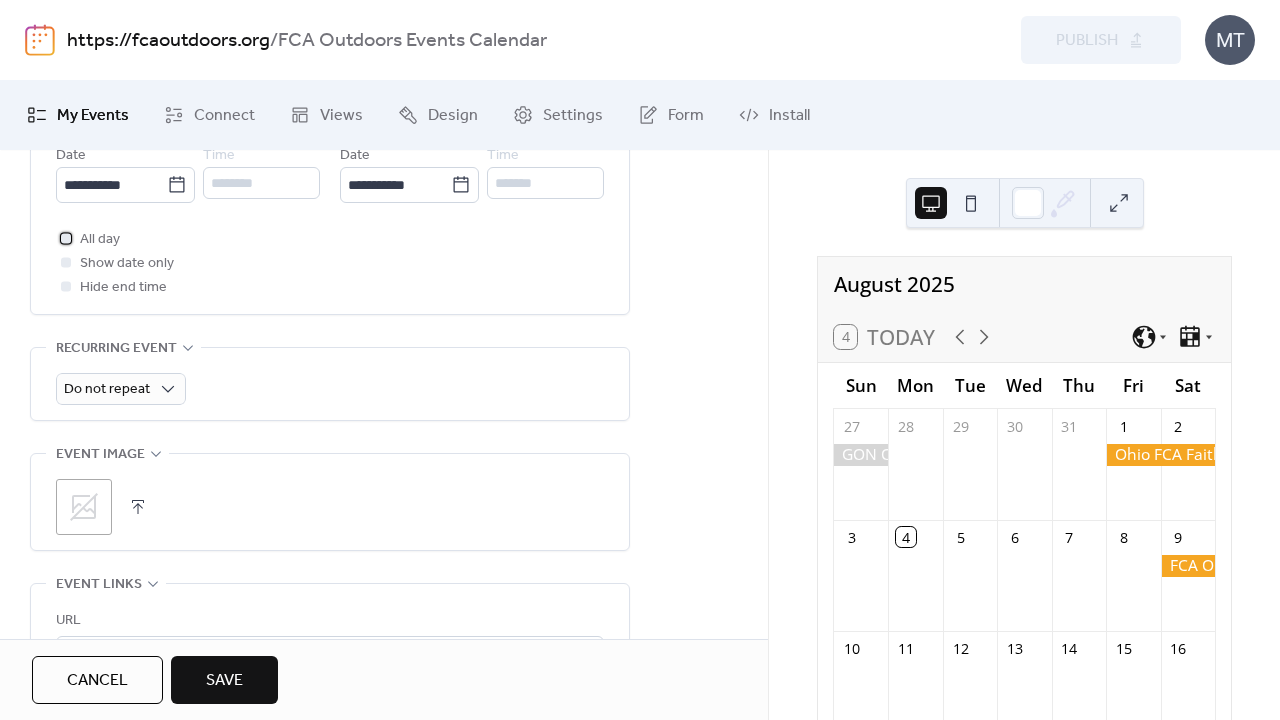 scroll, scrollTop: 762, scrollLeft: 0, axis: vertical 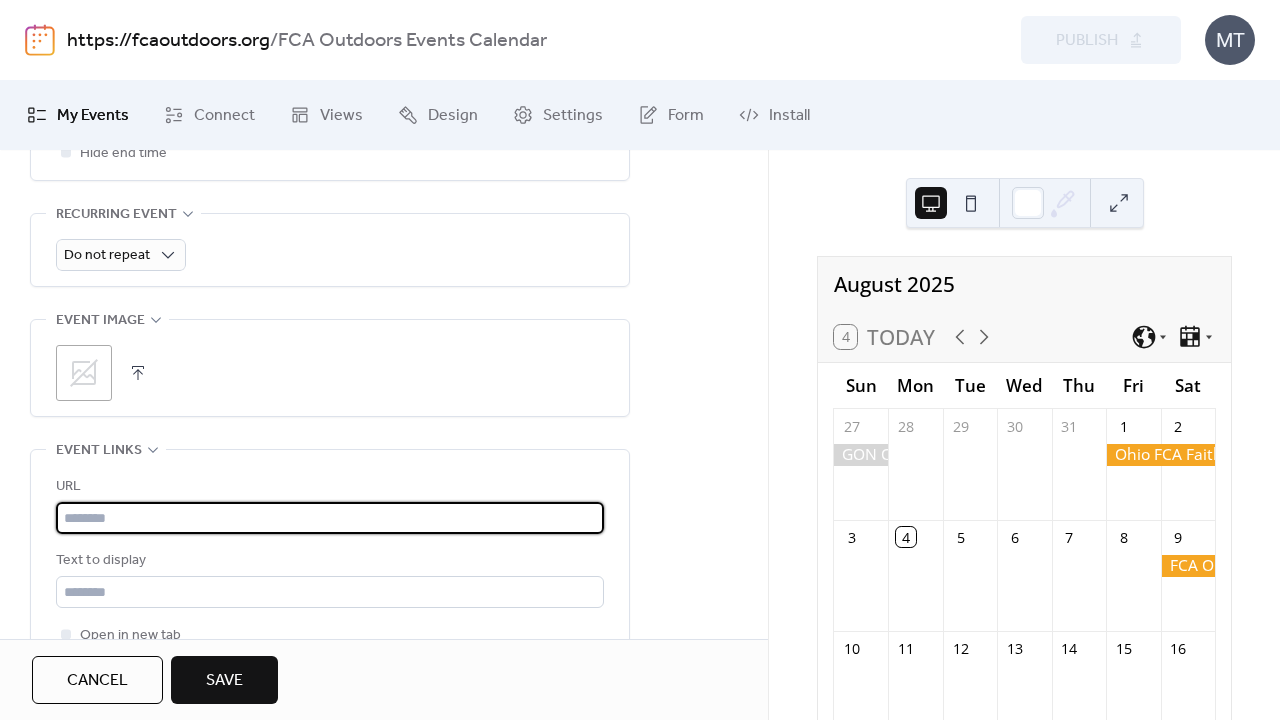 click at bounding box center (330, 518) 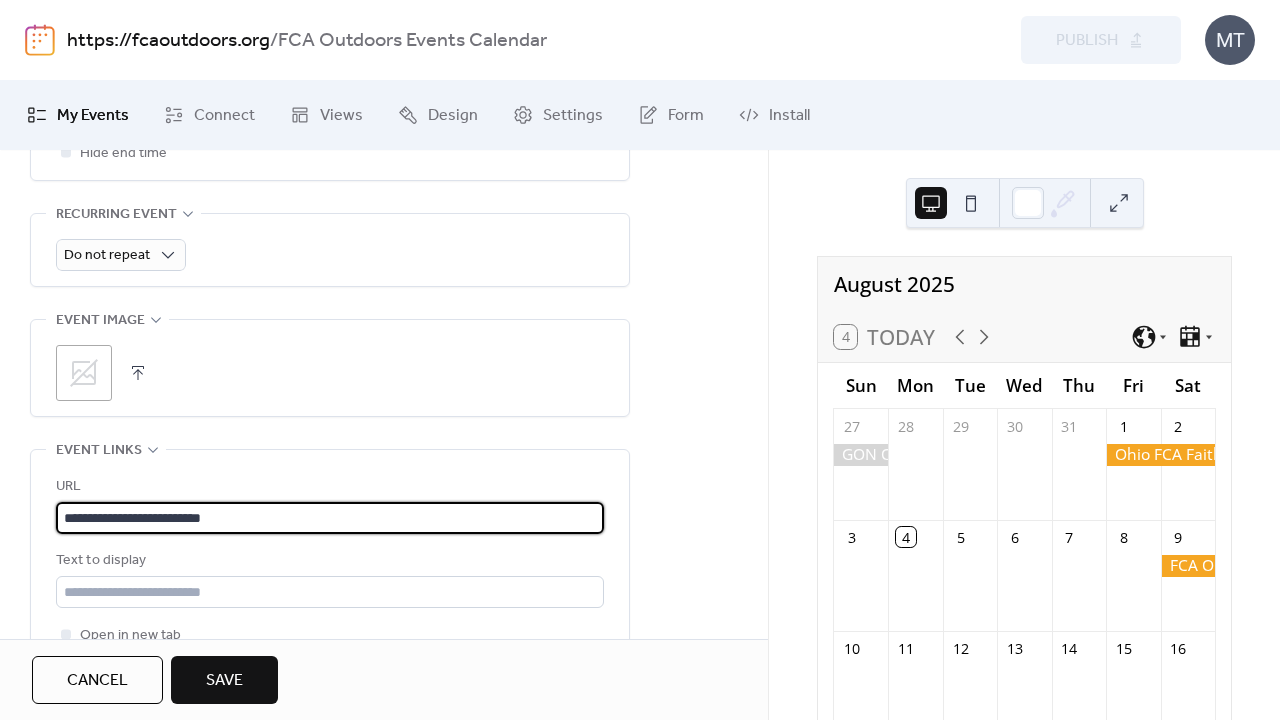 scroll, scrollTop: 1015, scrollLeft: 0, axis: vertical 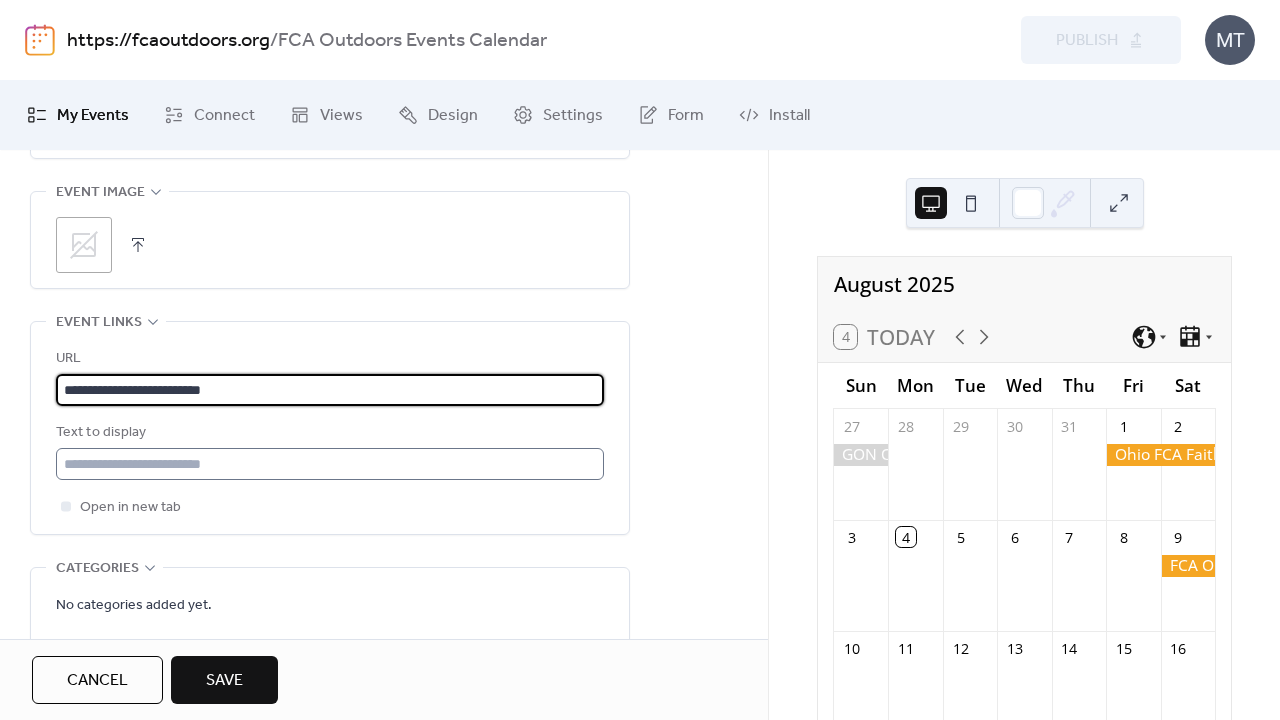 type on "**********" 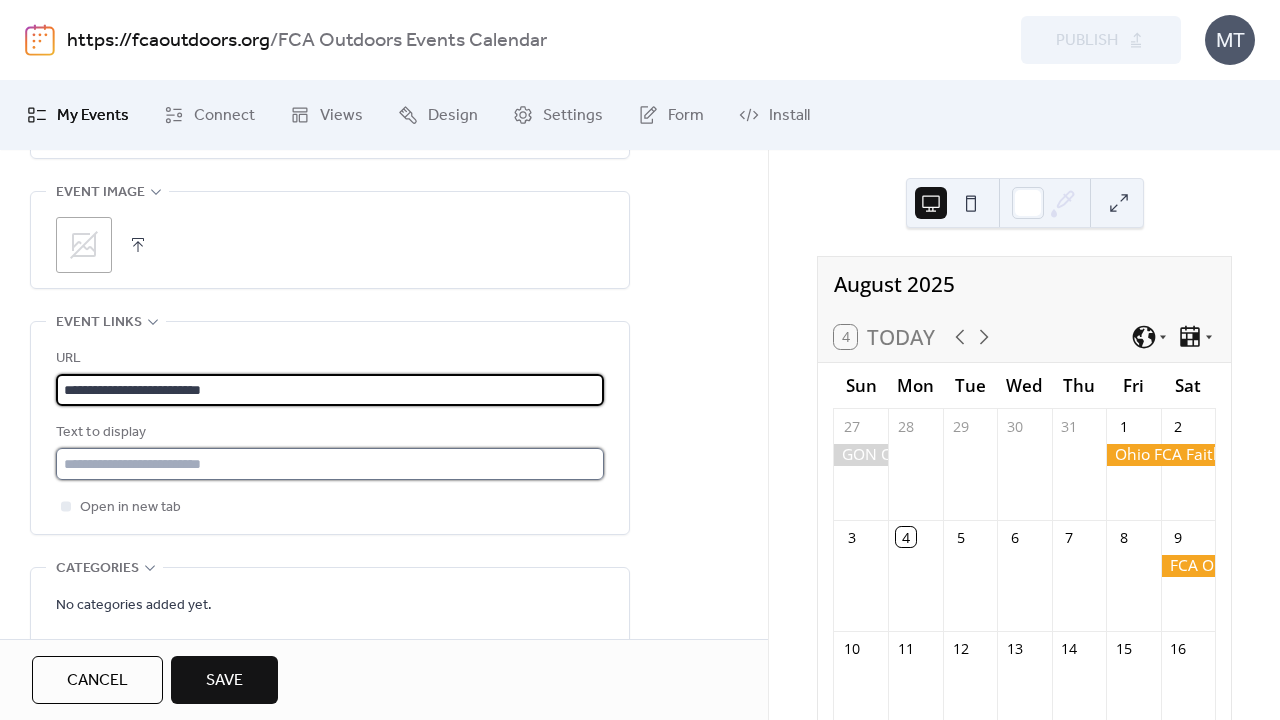 click at bounding box center [330, 464] 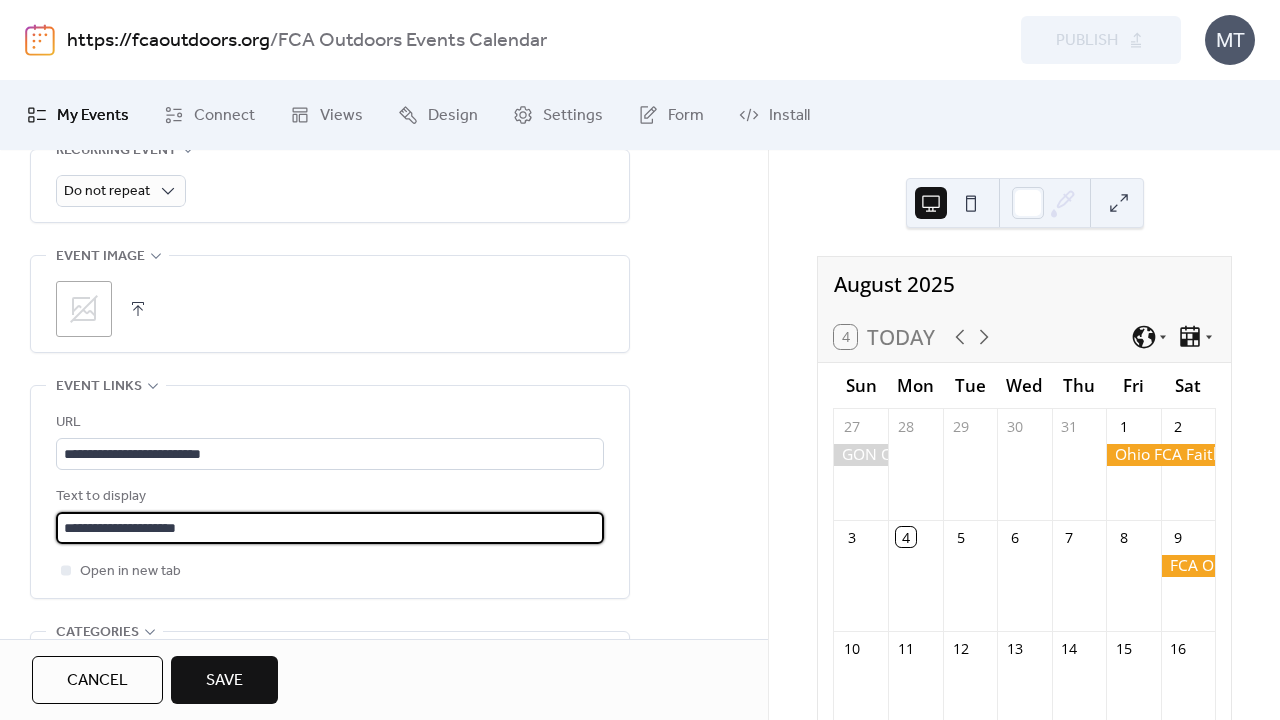scroll, scrollTop: 940, scrollLeft: 0, axis: vertical 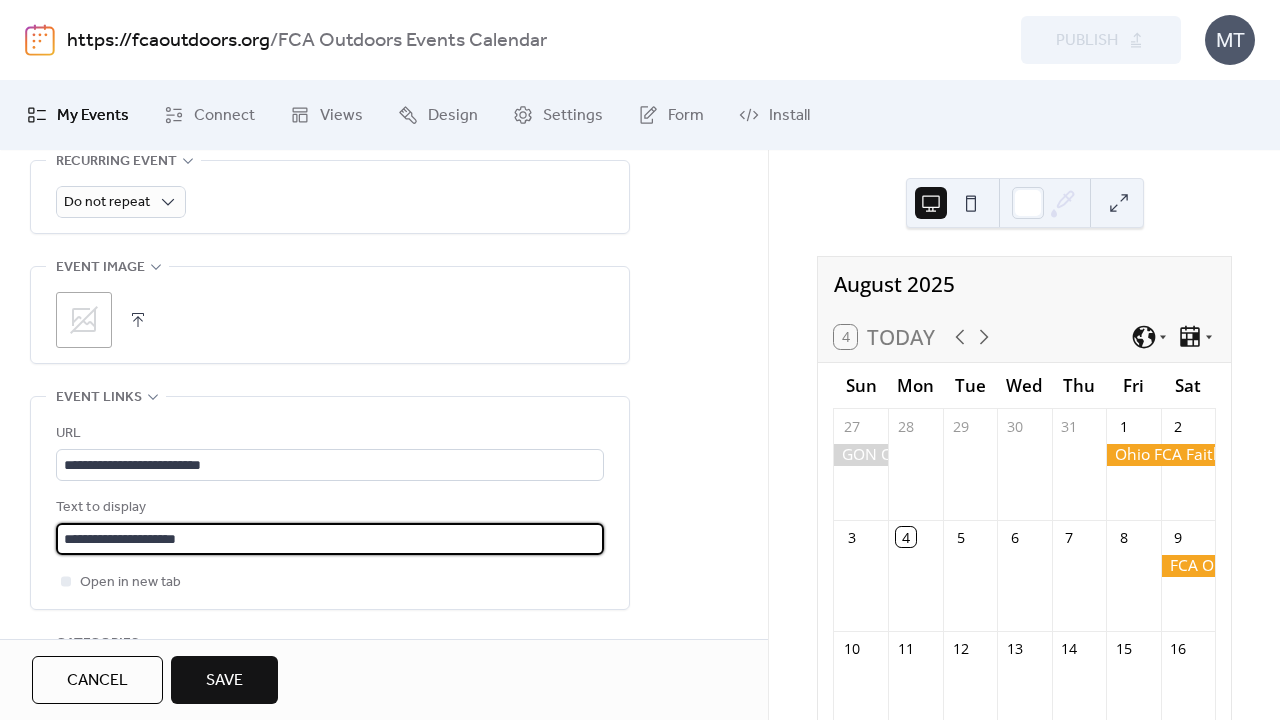 type on "**********" 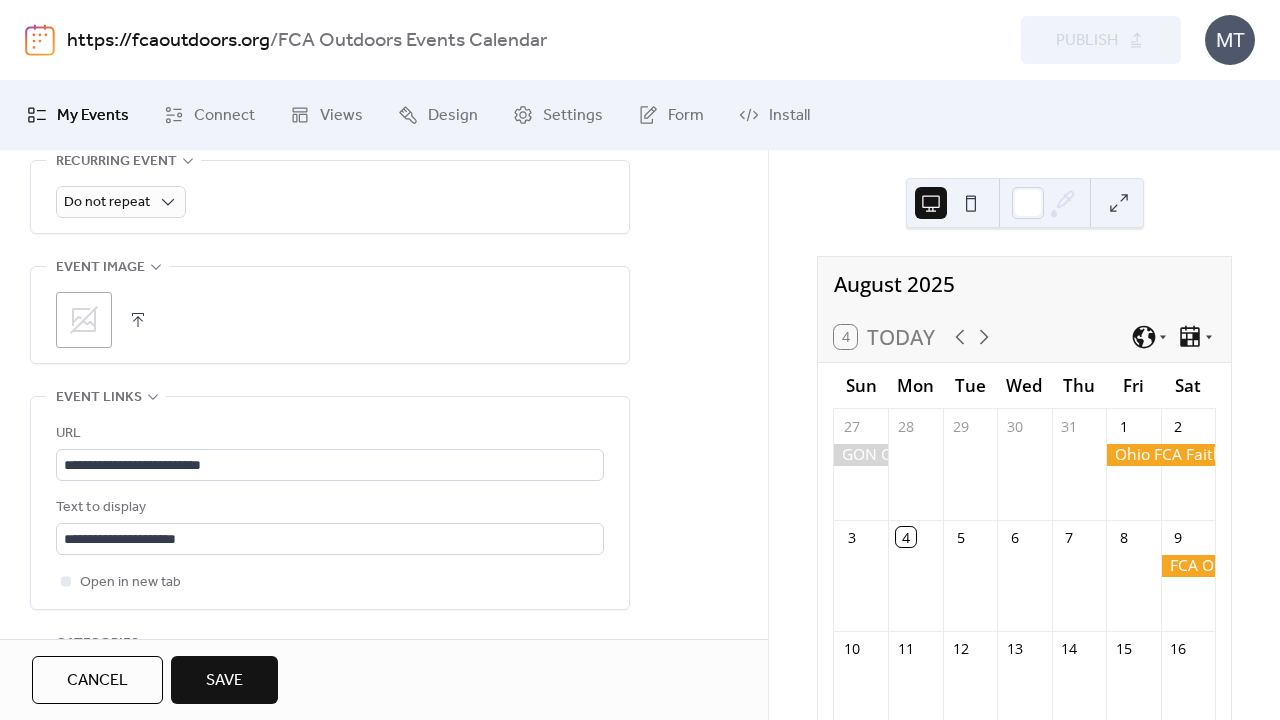 click 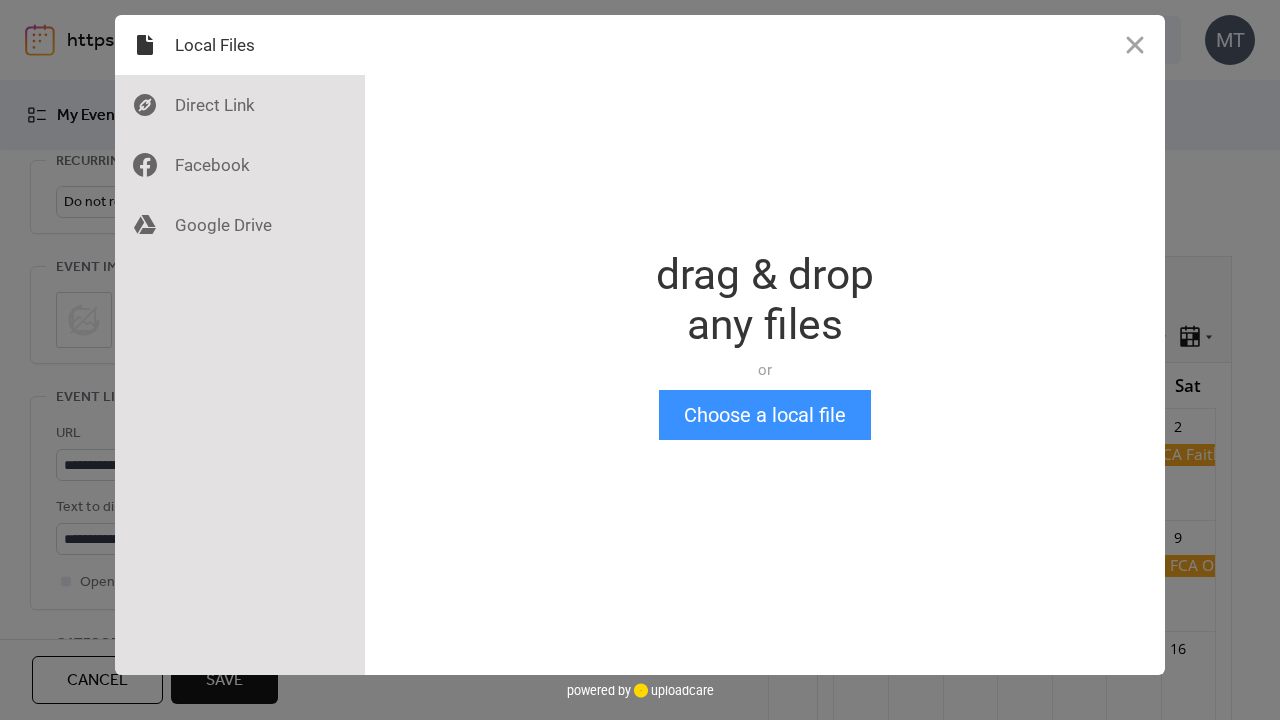 click on "Choose a local file" at bounding box center [765, 415] 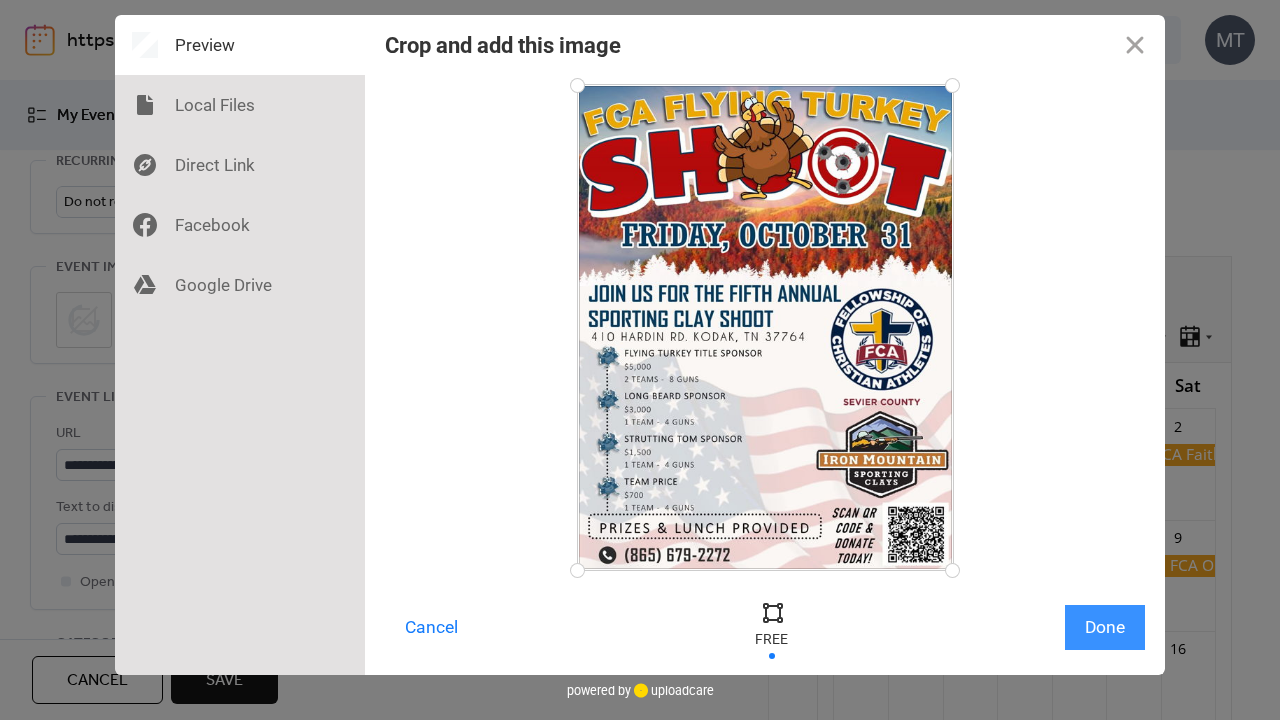 click on "Done" at bounding box center (1105, 627) 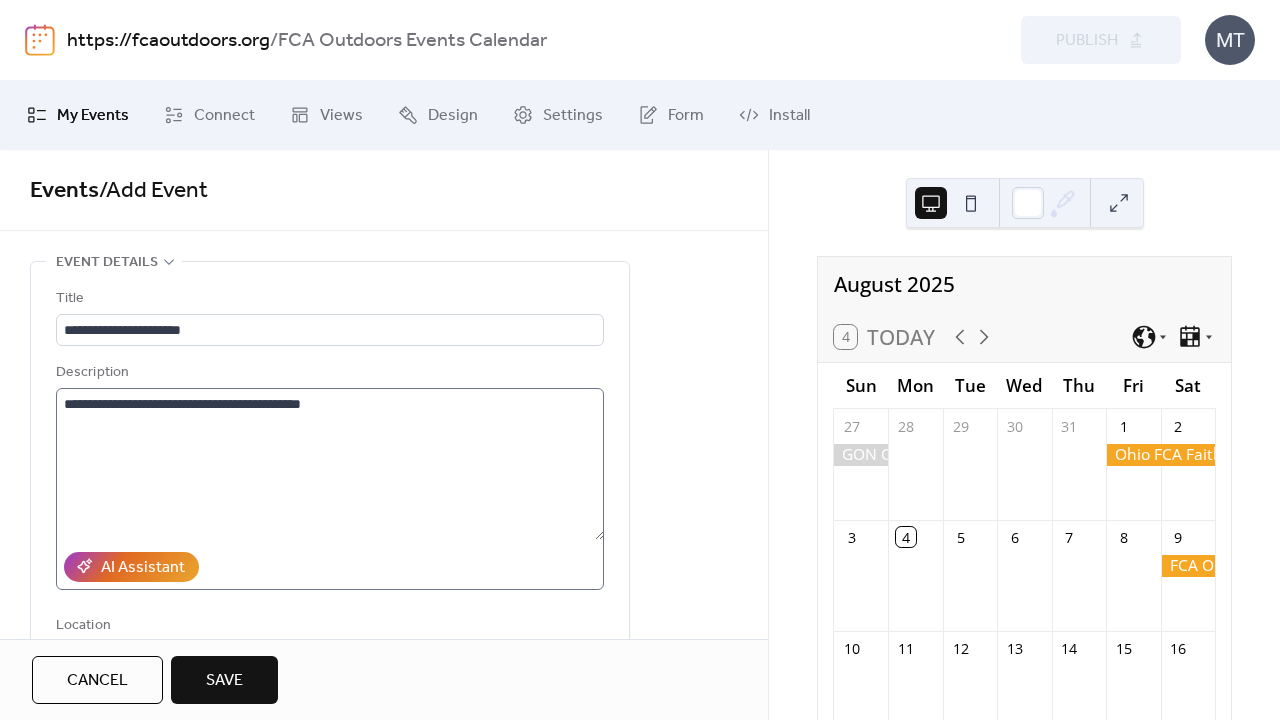 scroll, scrollTop: 0, scrollLeft: 0, axis: both 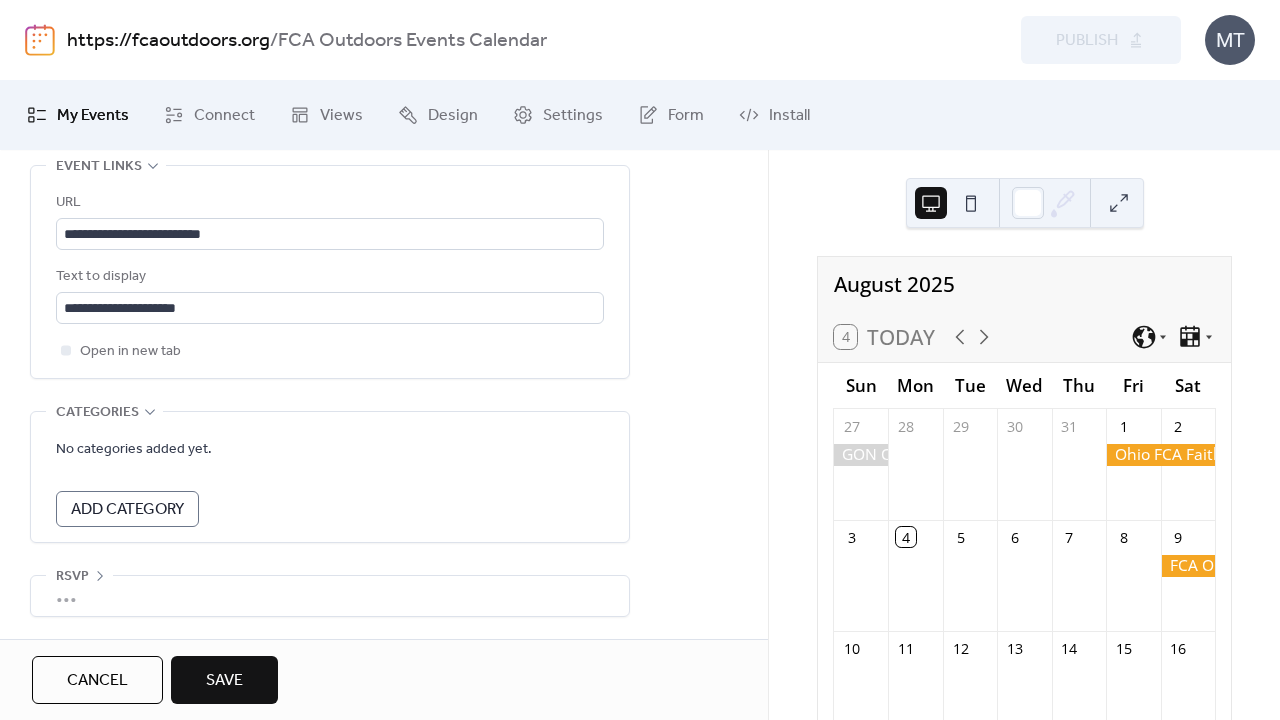 click on "Save" at bounding box center [224, 681] 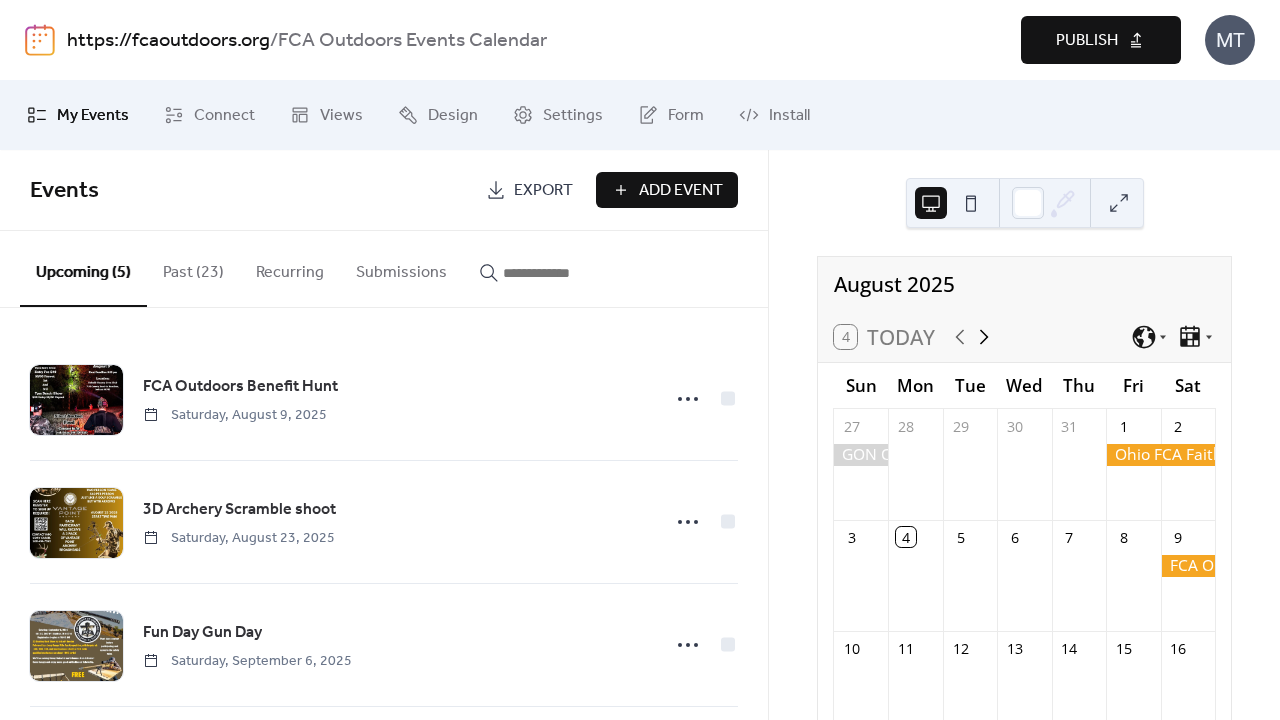 click 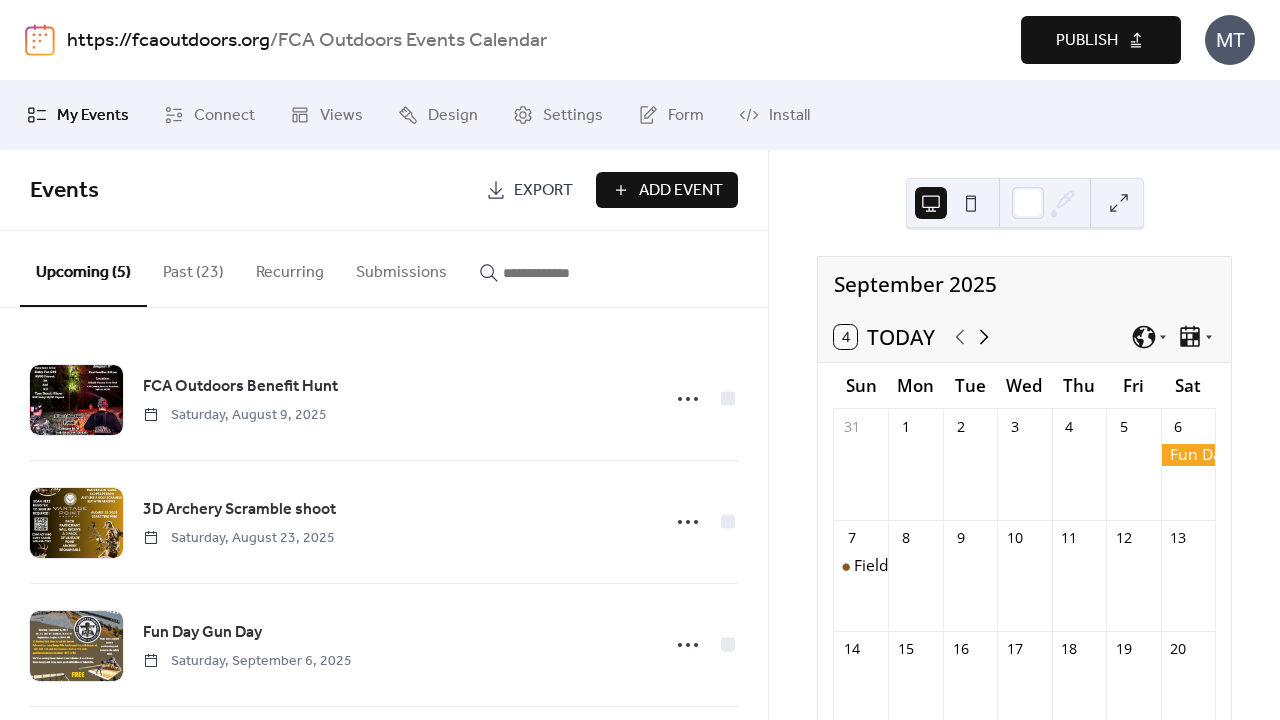 click 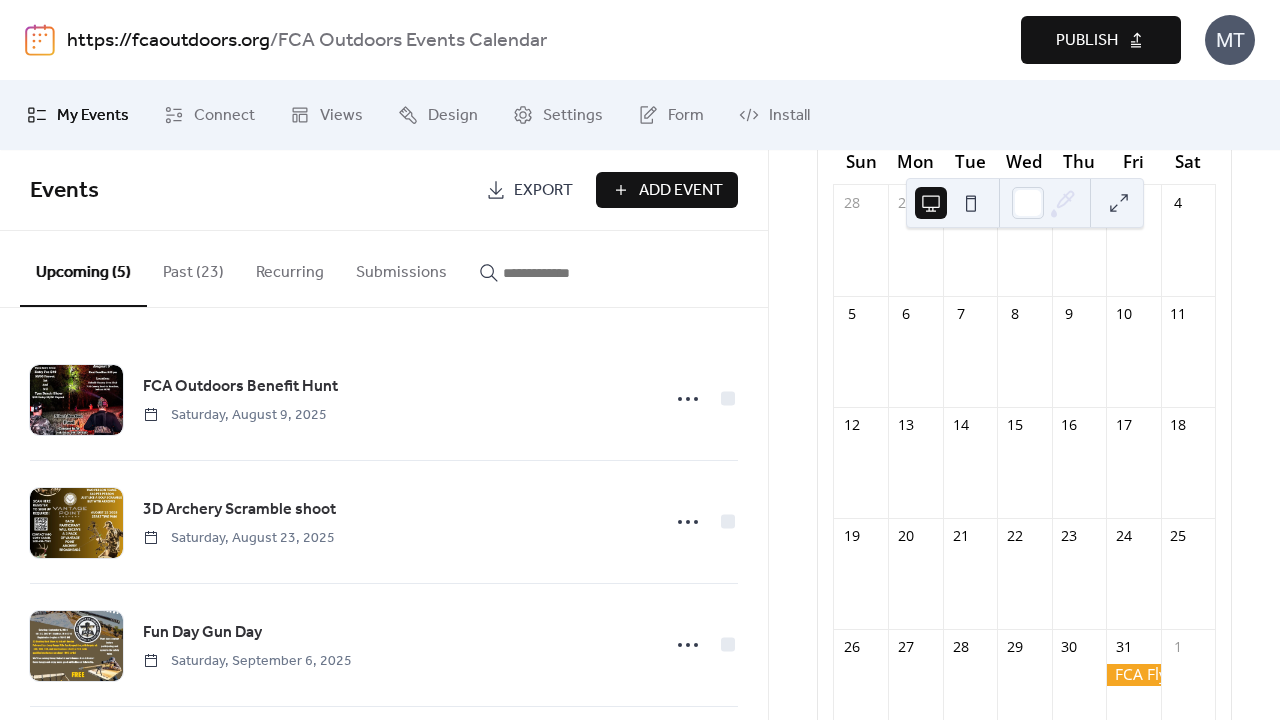 scroll, scrollTop: 225, scrollLeft: 0, axis: vertical 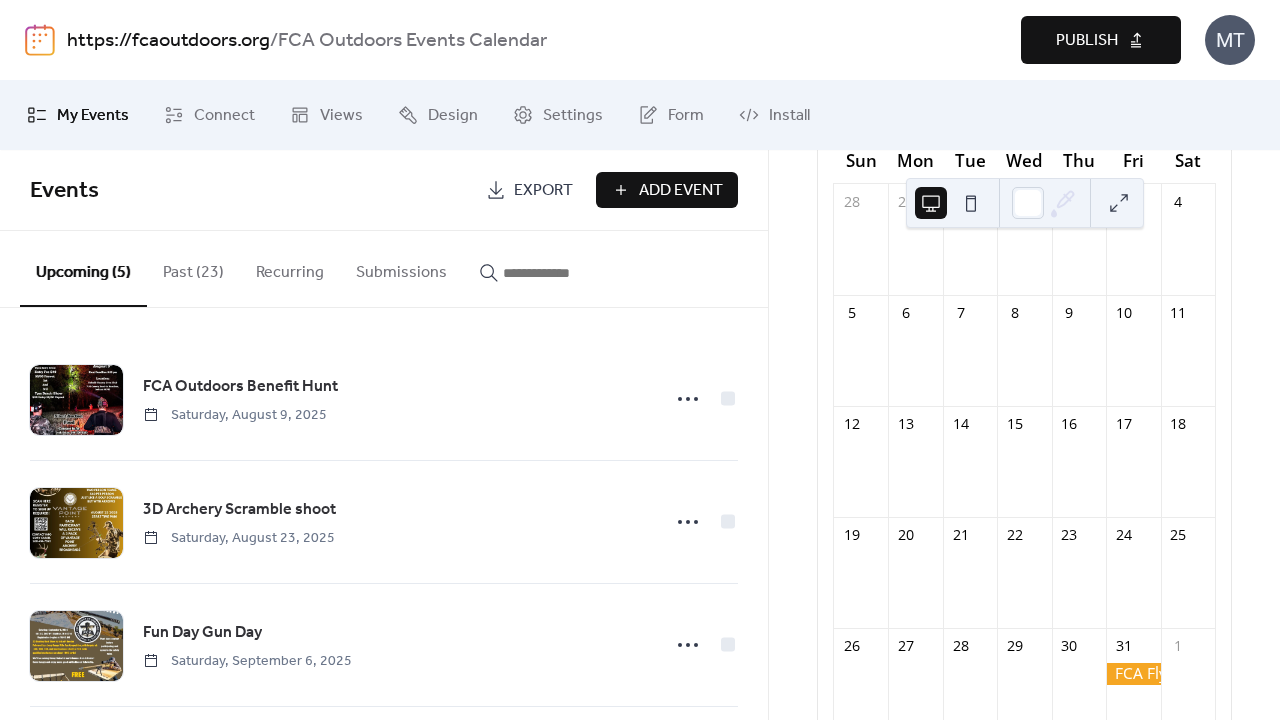 click on "Add Event" at bounding box center [681, 191] 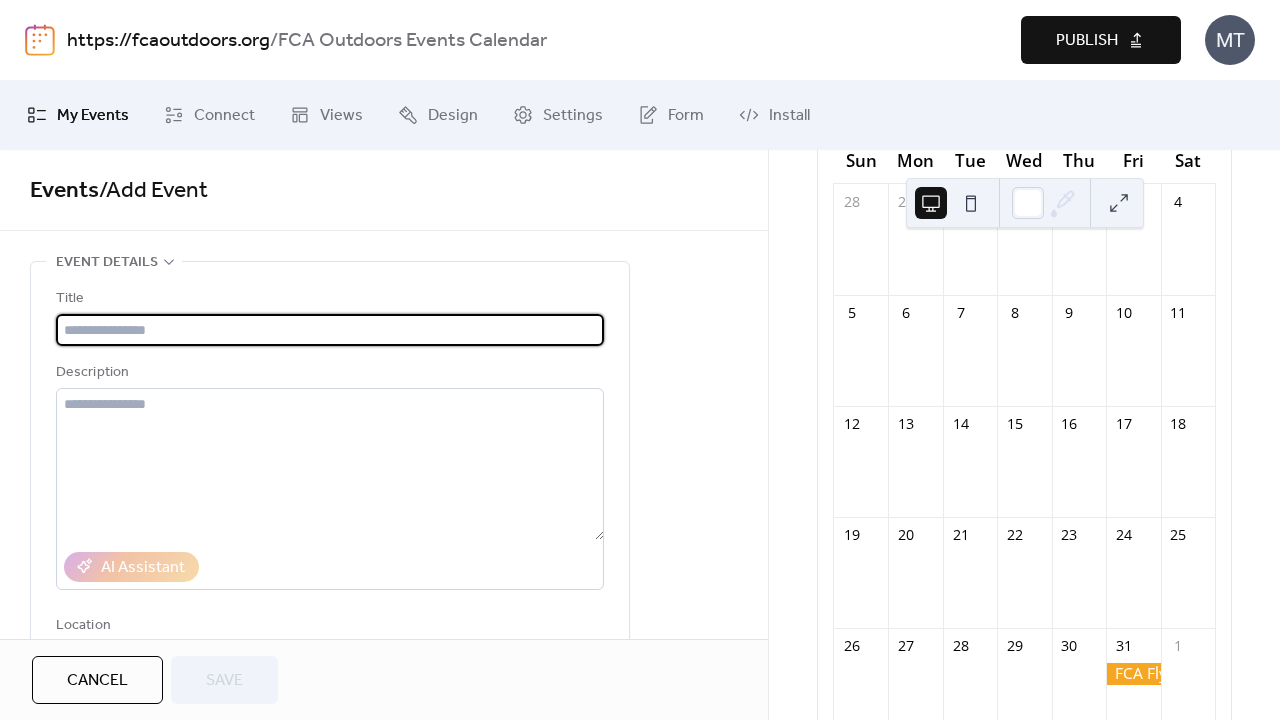 scroll, scrollTop: 0, scrollLeft: 0, axis: both 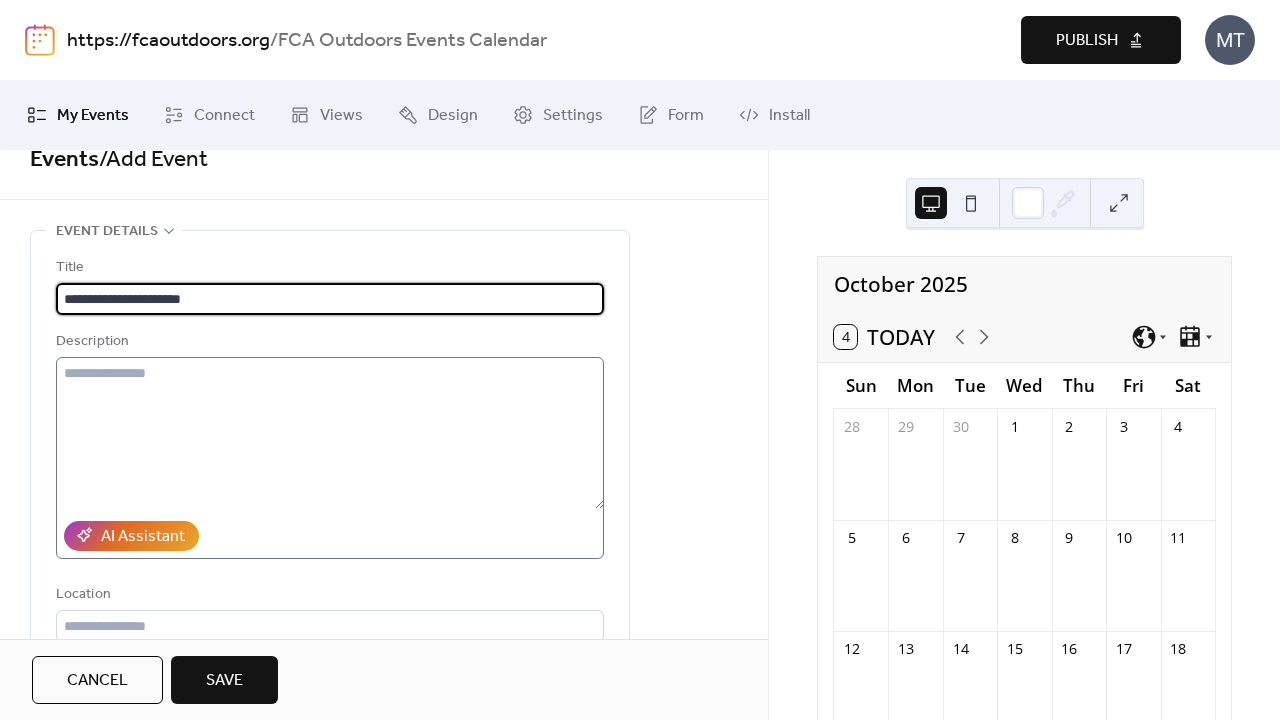 type on "**********" 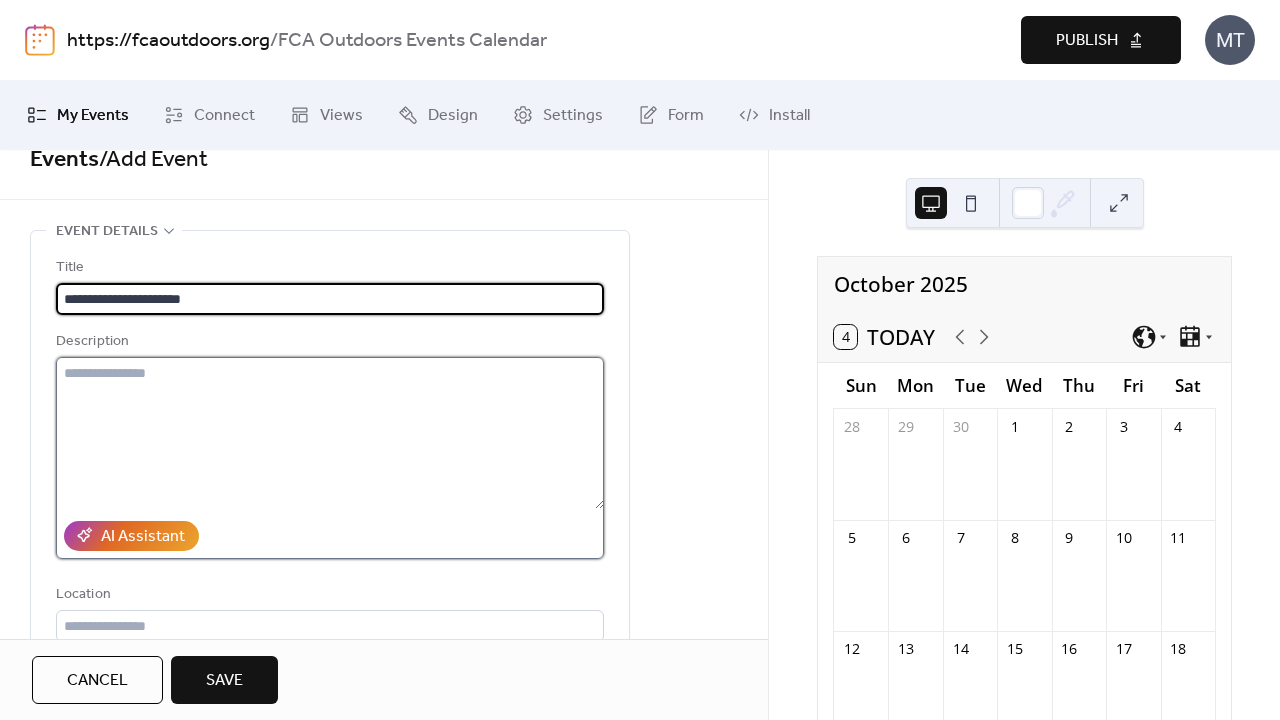 click at bounding box center [330, 433] 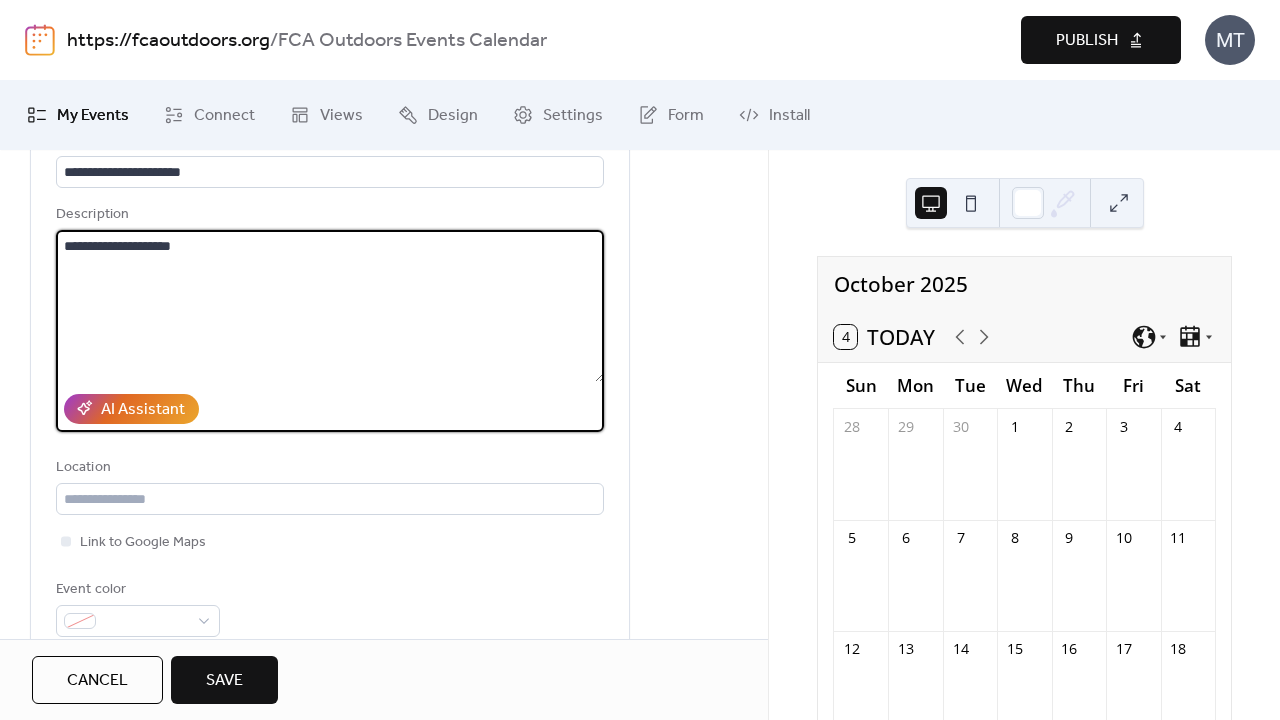 scroll, scrollTop: 166, scrollLeft: 0, axis: vertical 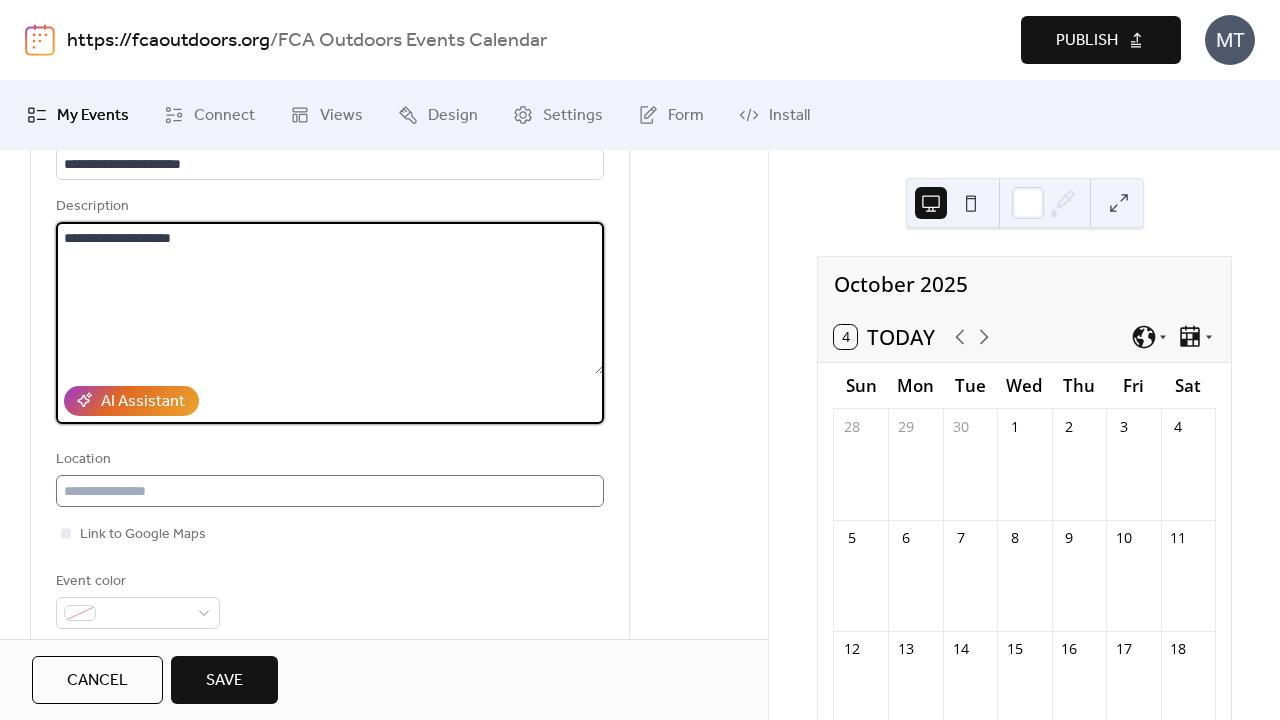 type on "**********" 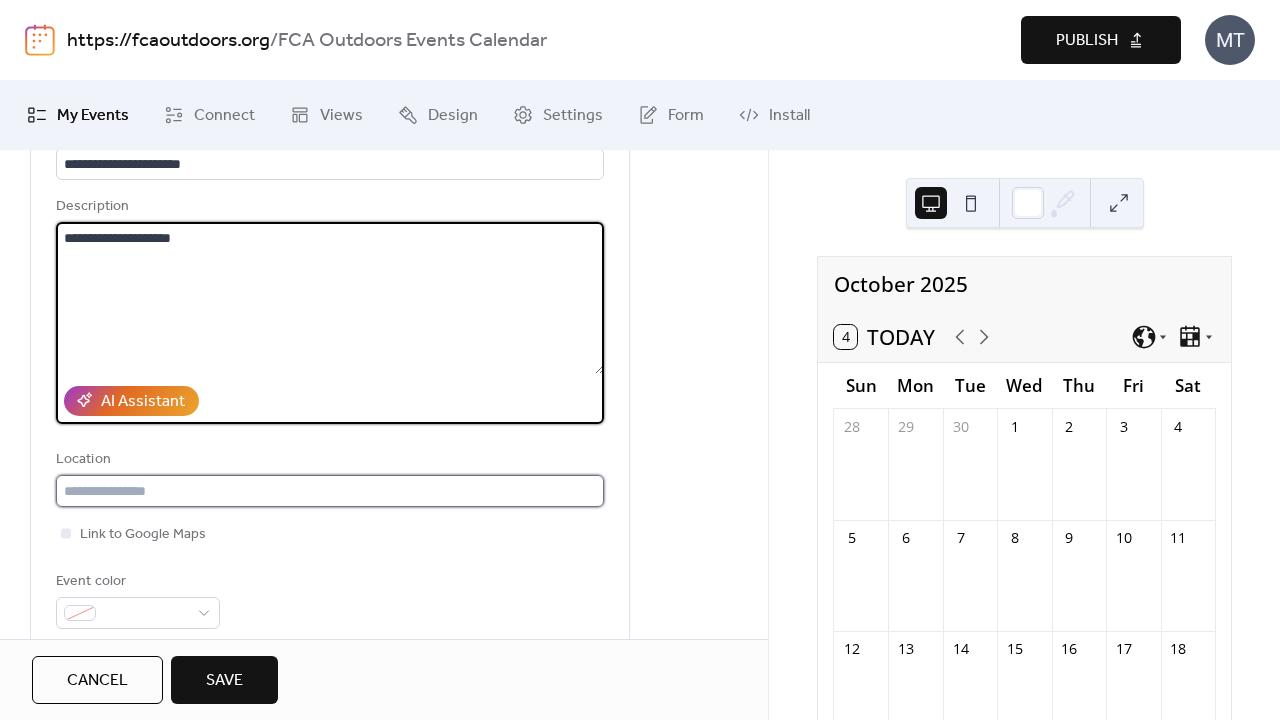 click at bounding box center [330, 491] 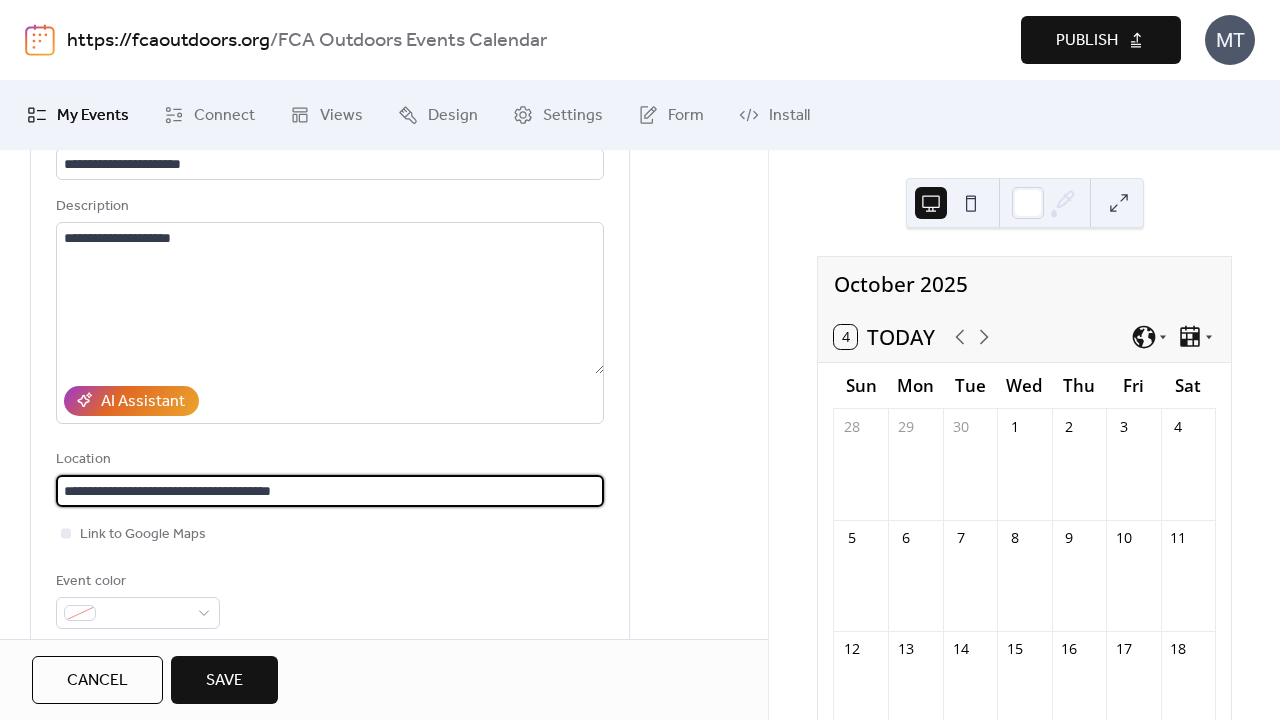 scroll, scrollTop: 361, scrollLeft: 0, axis: vertical 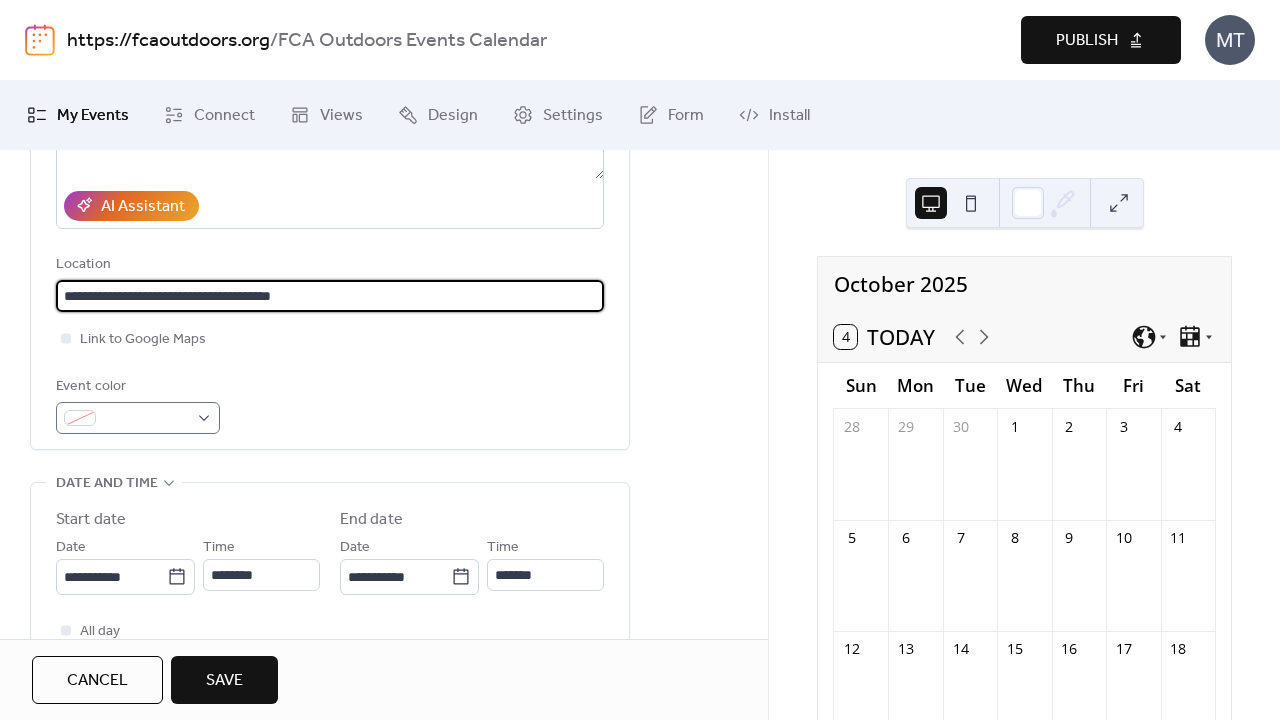 type on "**********" 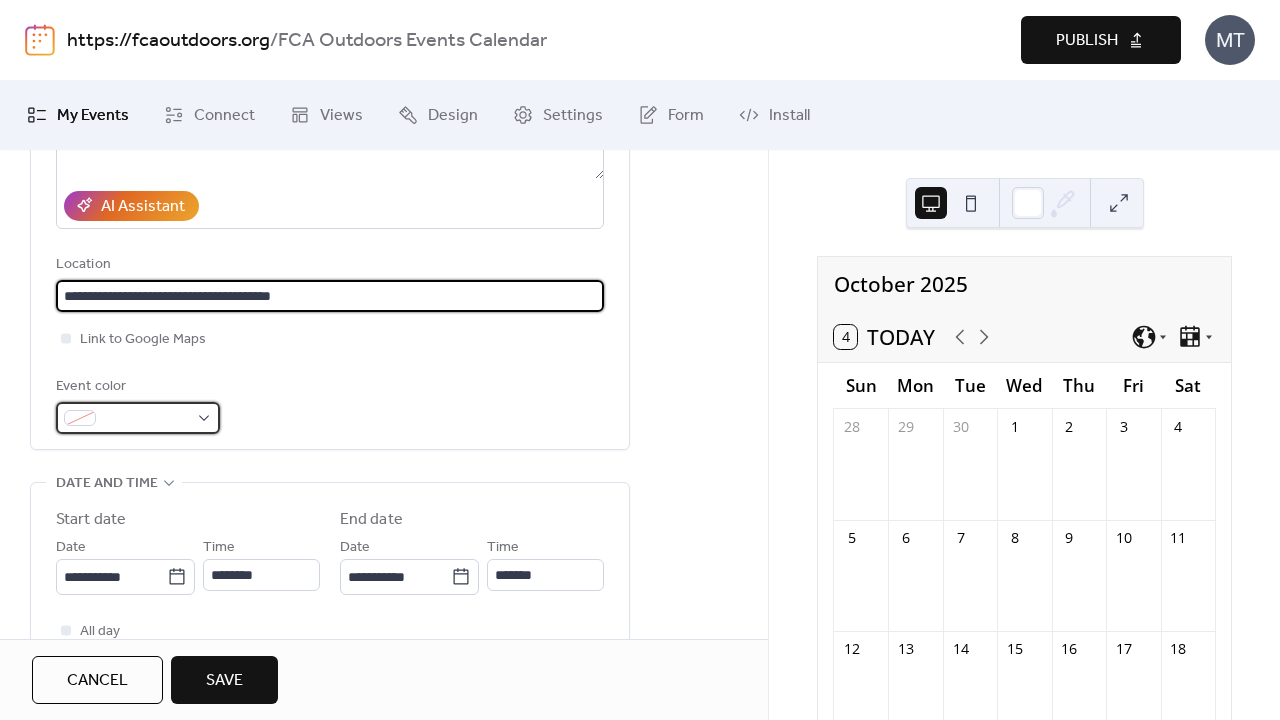 click at bounding box center (146, 419) 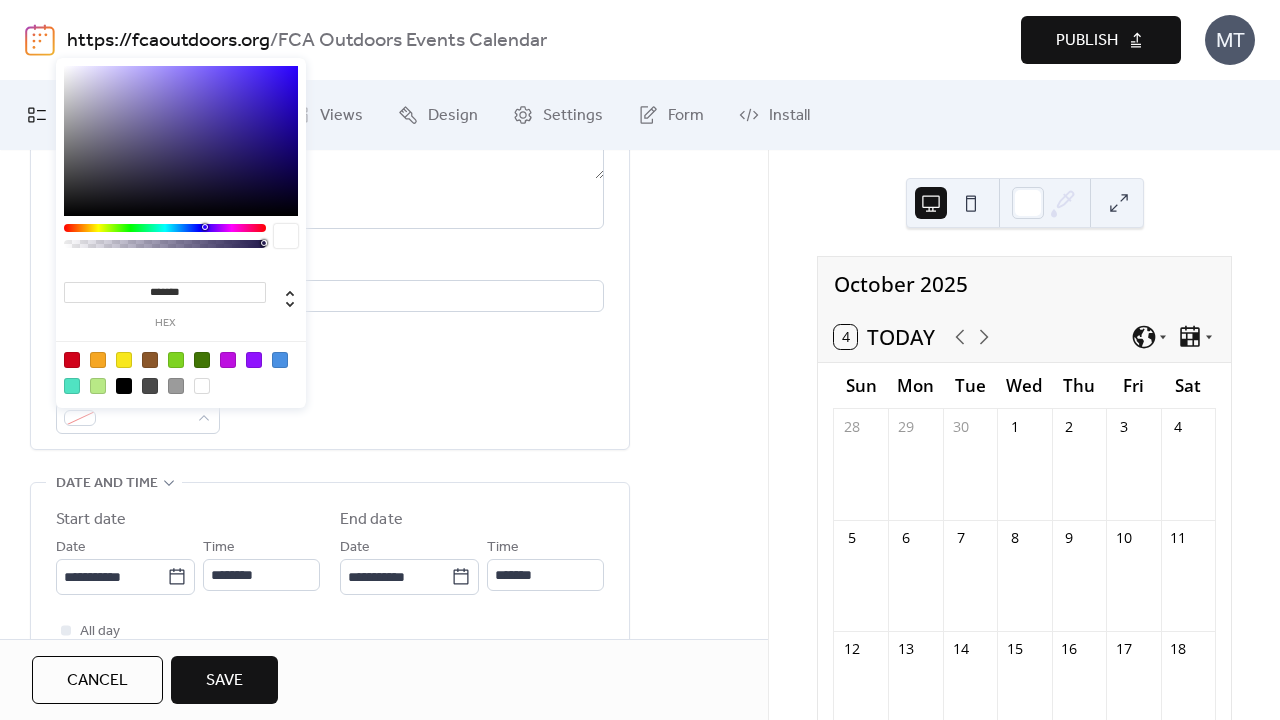 click at bounding box center [124, 360] 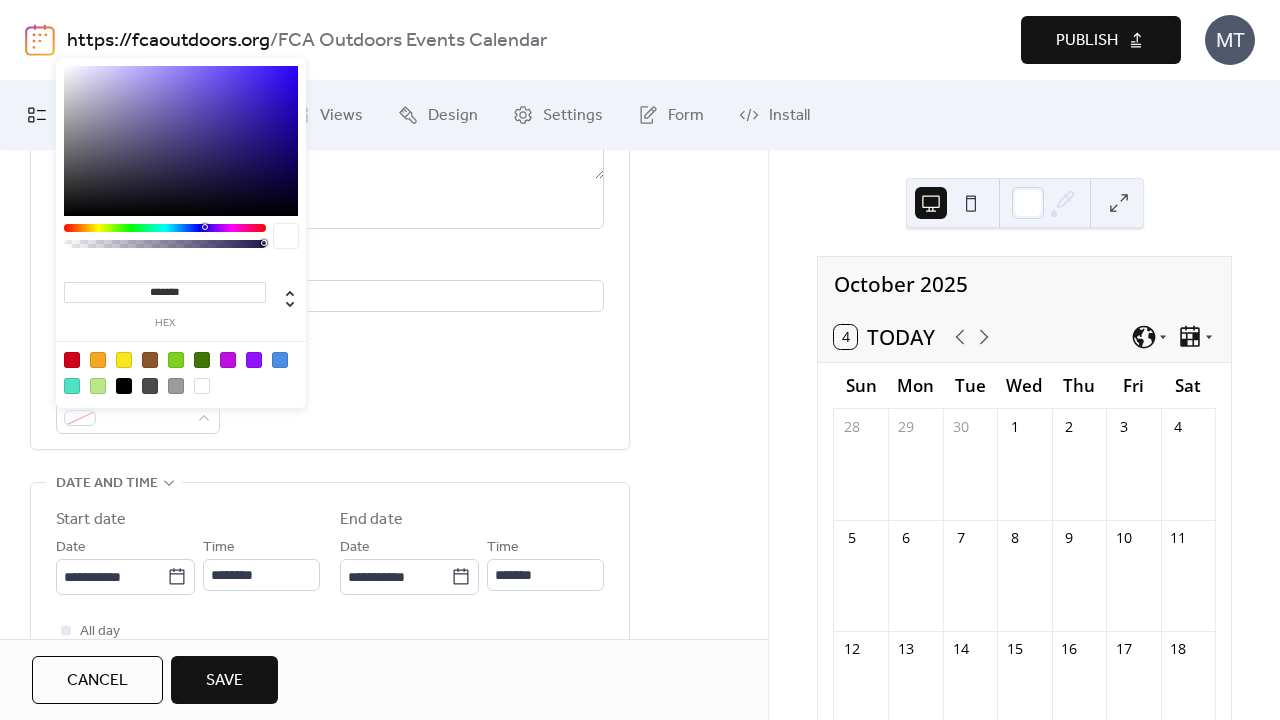 type on "*******" 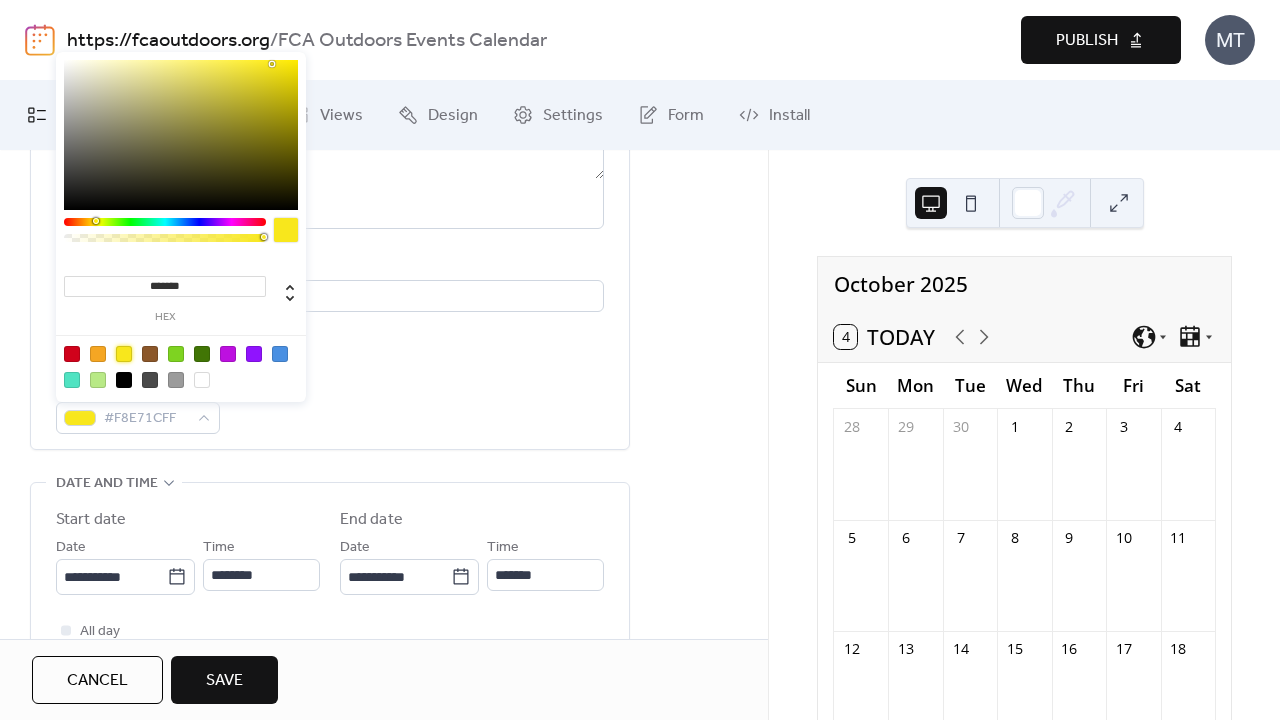 scroll, scrollTop: 469, scrollLeft: 0, axis: vertical 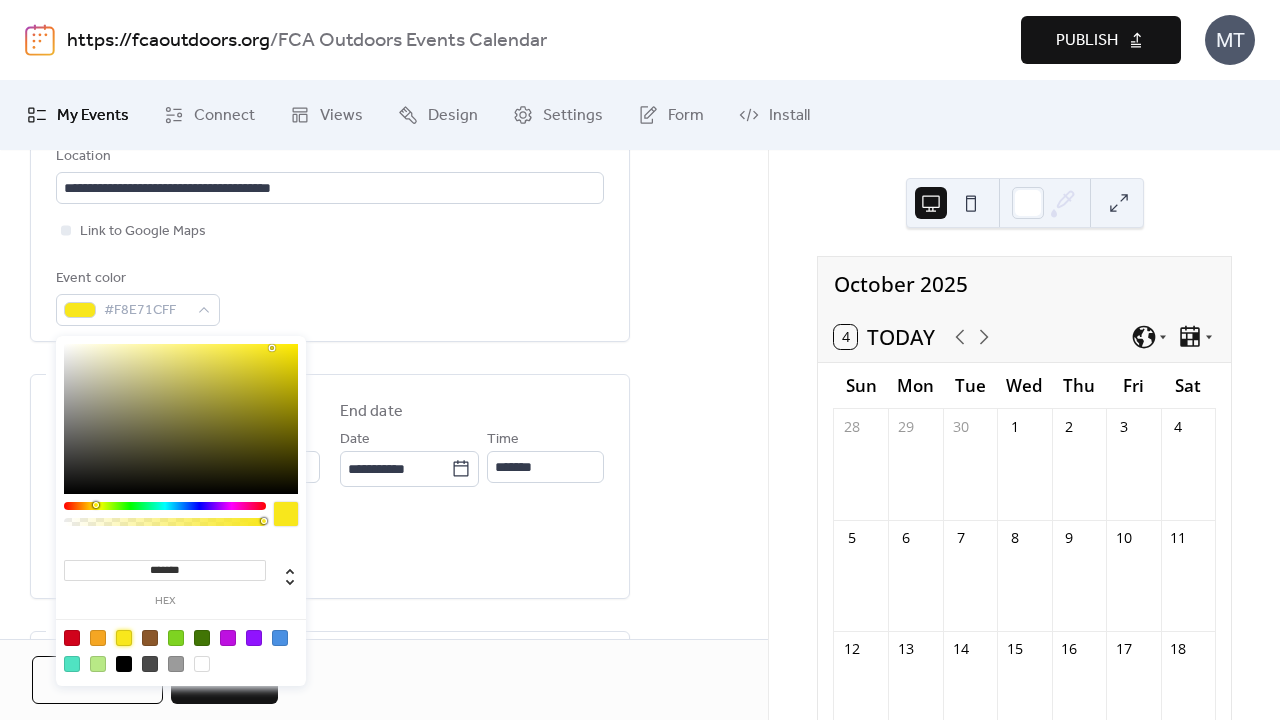 click on "All day Show date only Hide end time" at bounding box center (330, 547) 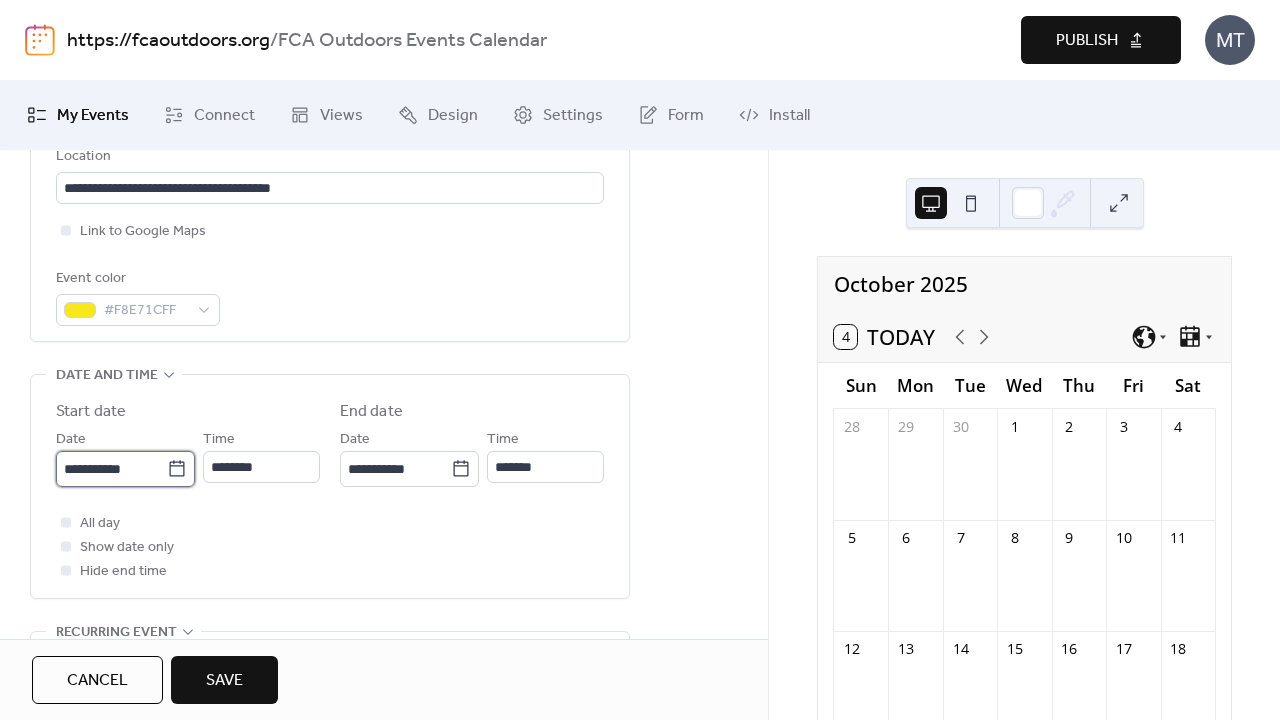 click on "**********" at bounding box center (111, 469) 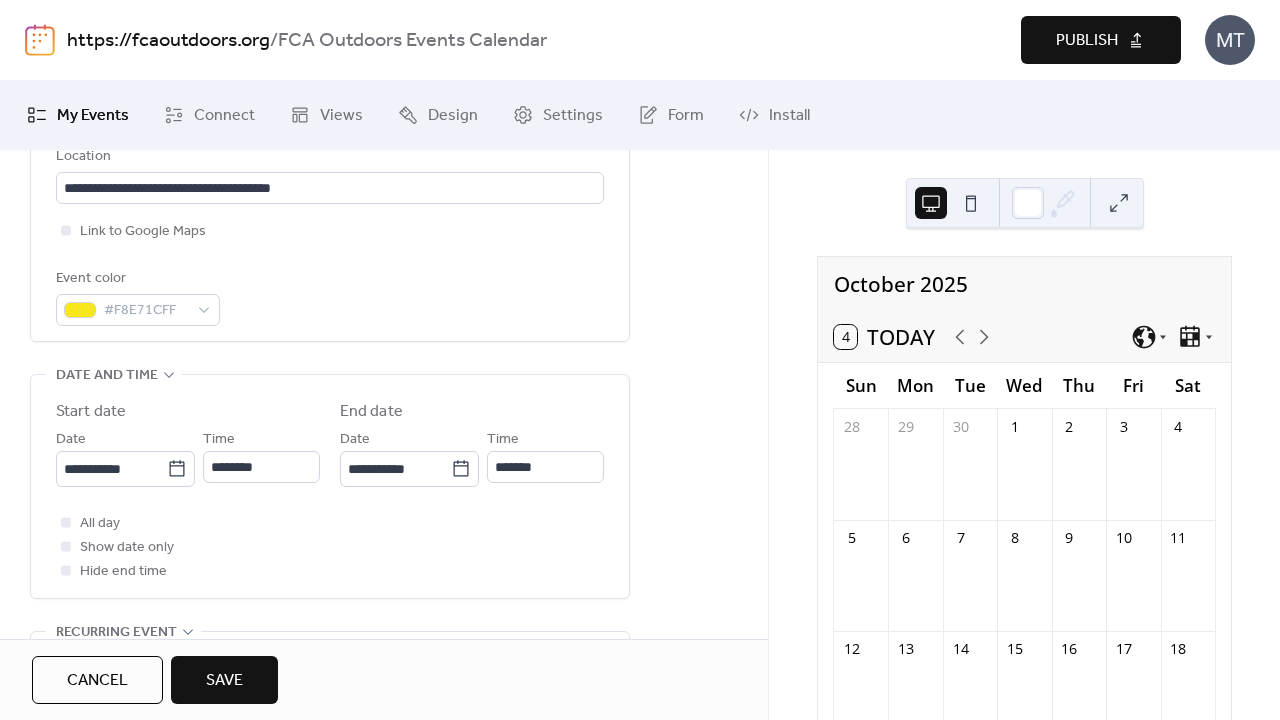 click on "All day Show date only Hide end time" at bounding box center (330, 547) 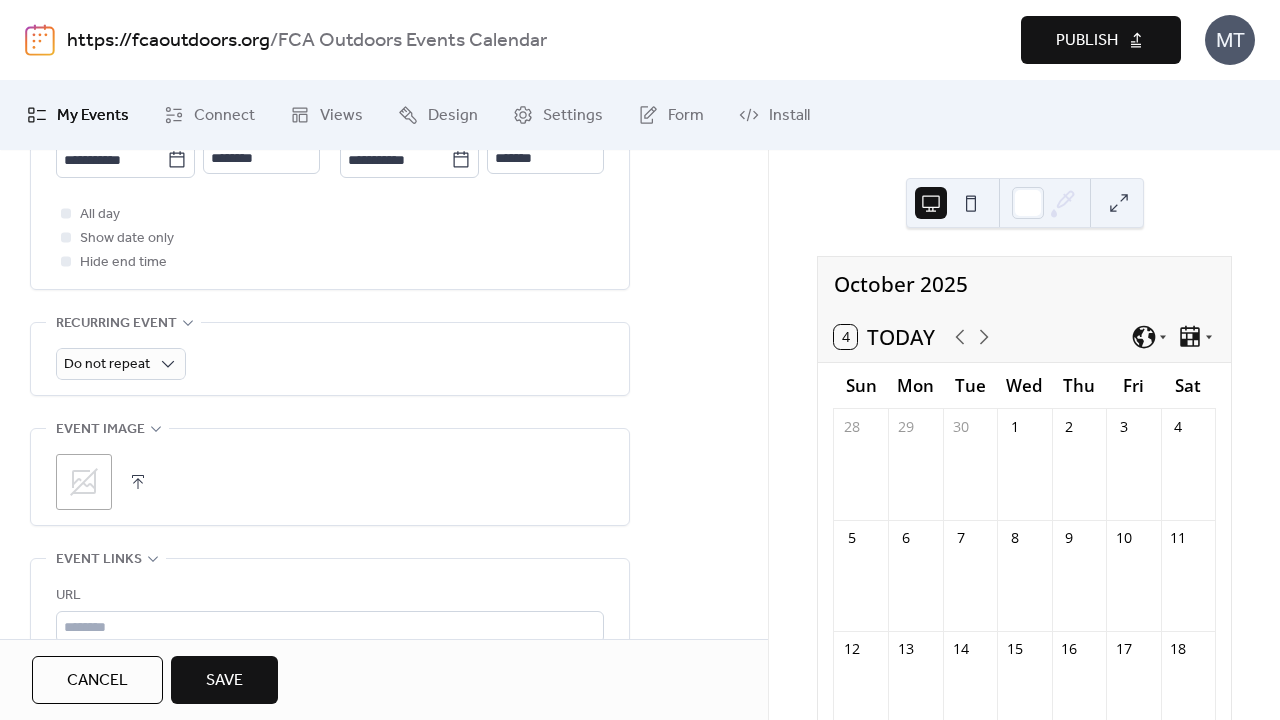 scroll, scrollTop: 841, scrollLeft: 0, axis: vertical 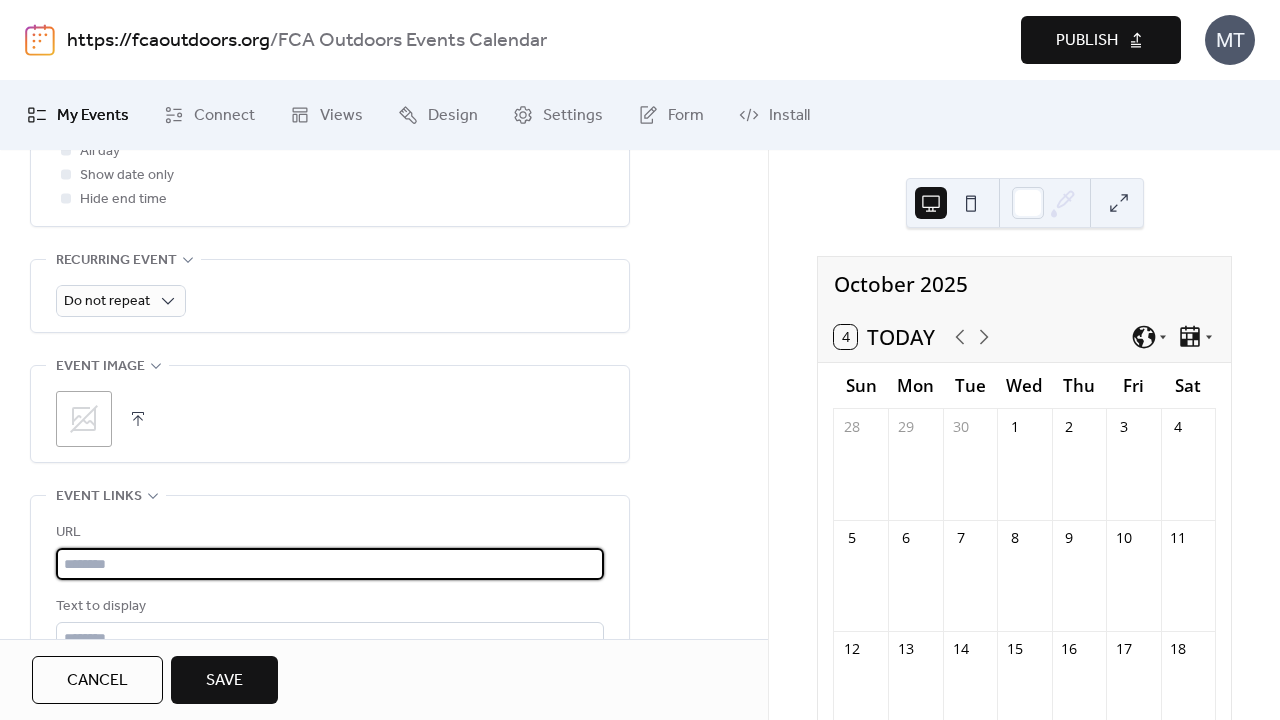 click at bounding box center [330, 564] 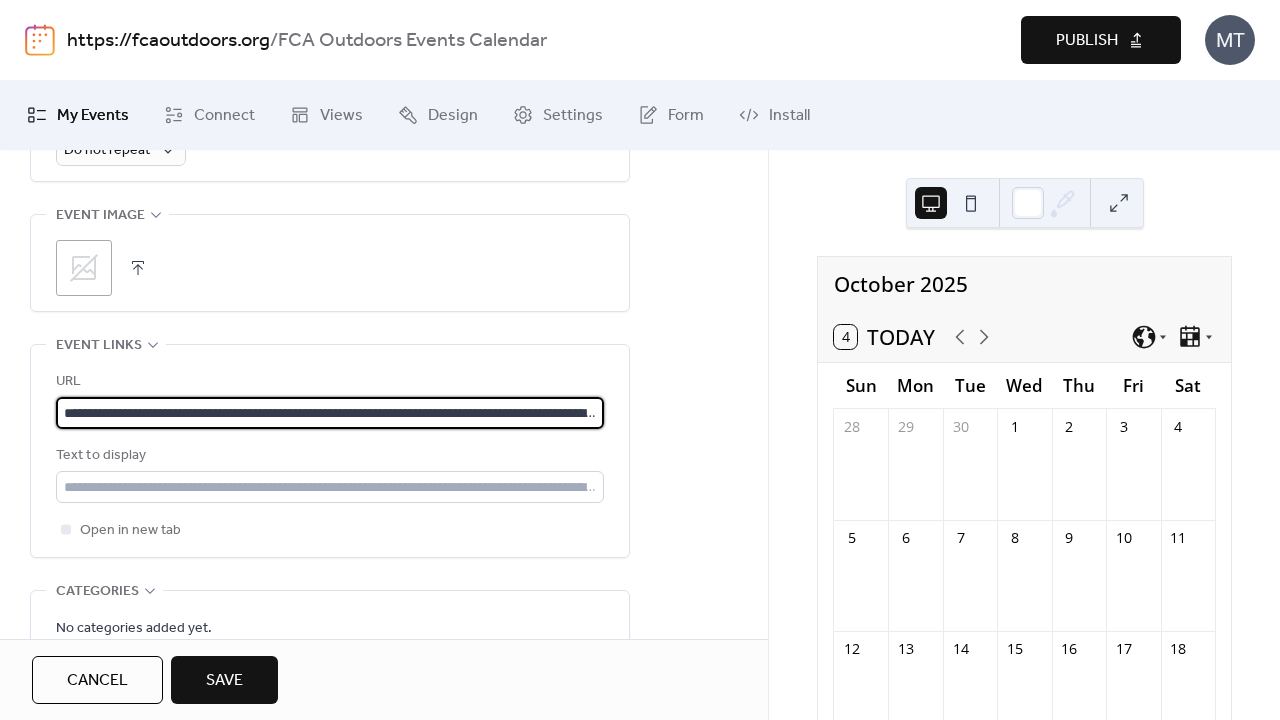 scroll, scrollTop: 1016, scrollLeft: 0, axis: vertical 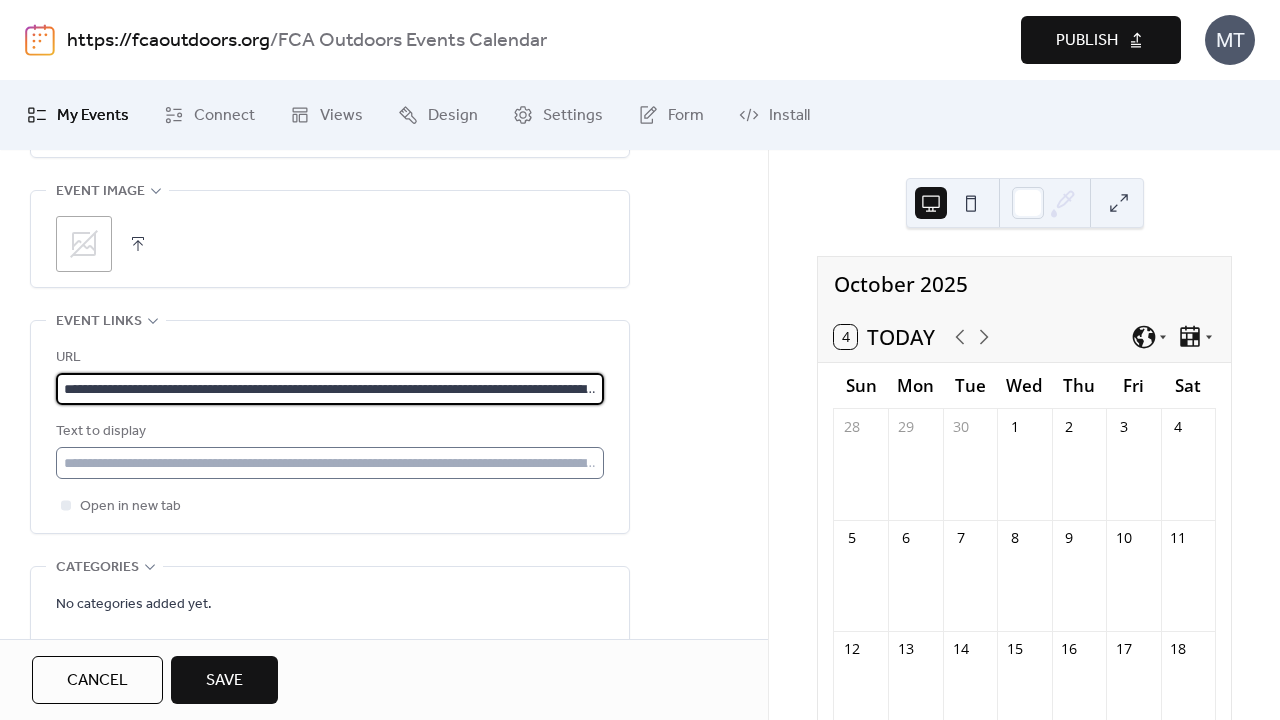 type on "**********" 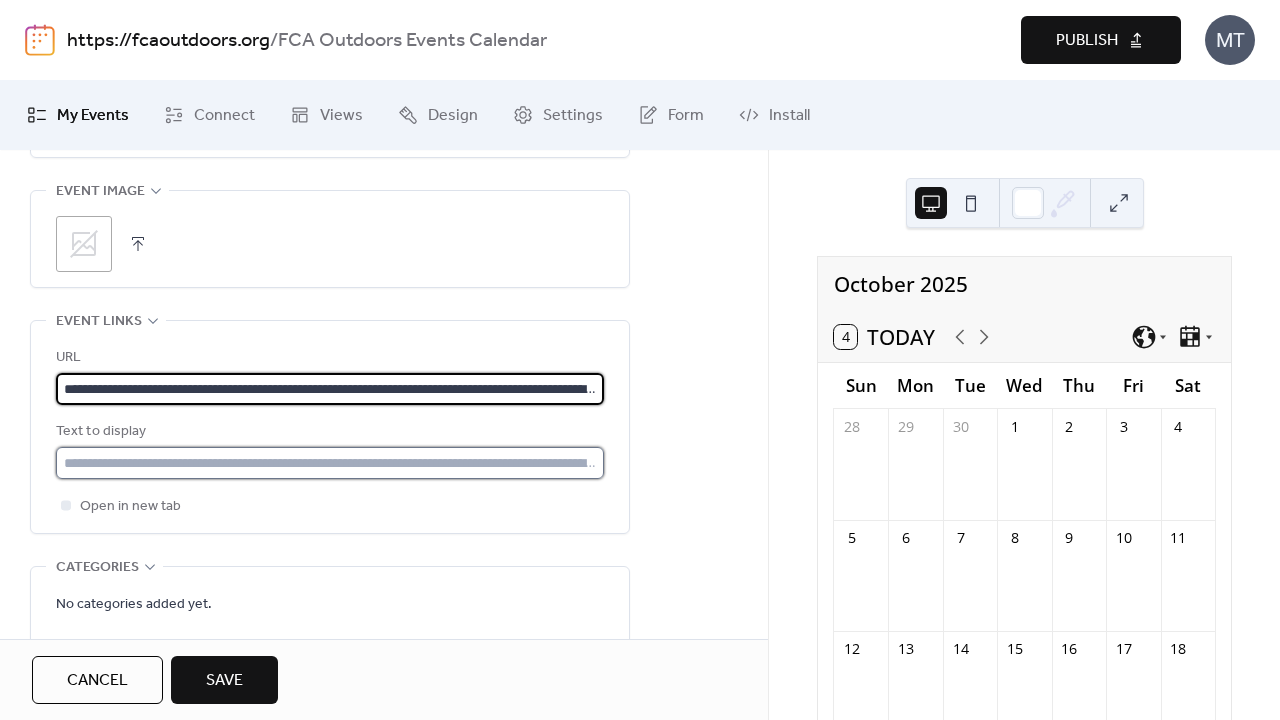 click at bounding box center (330, 463) 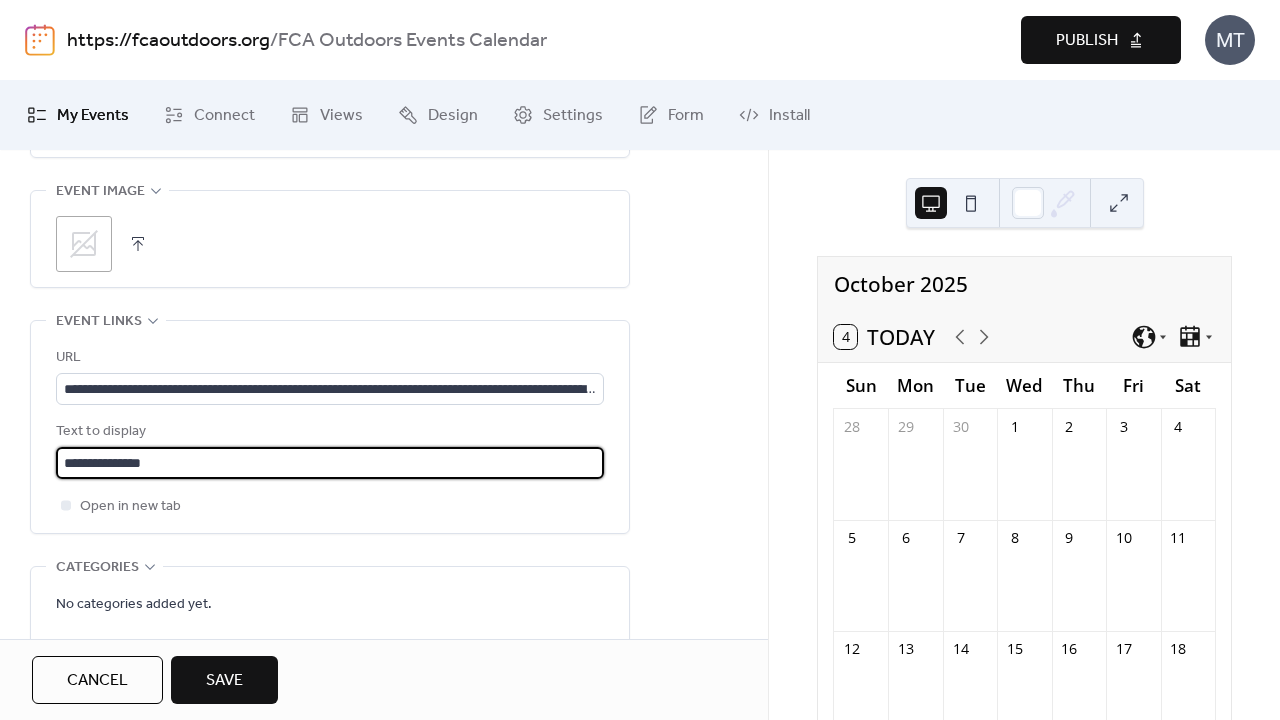 scroll, scrollTop: 873, scrollLeft: 0, axis: vertical 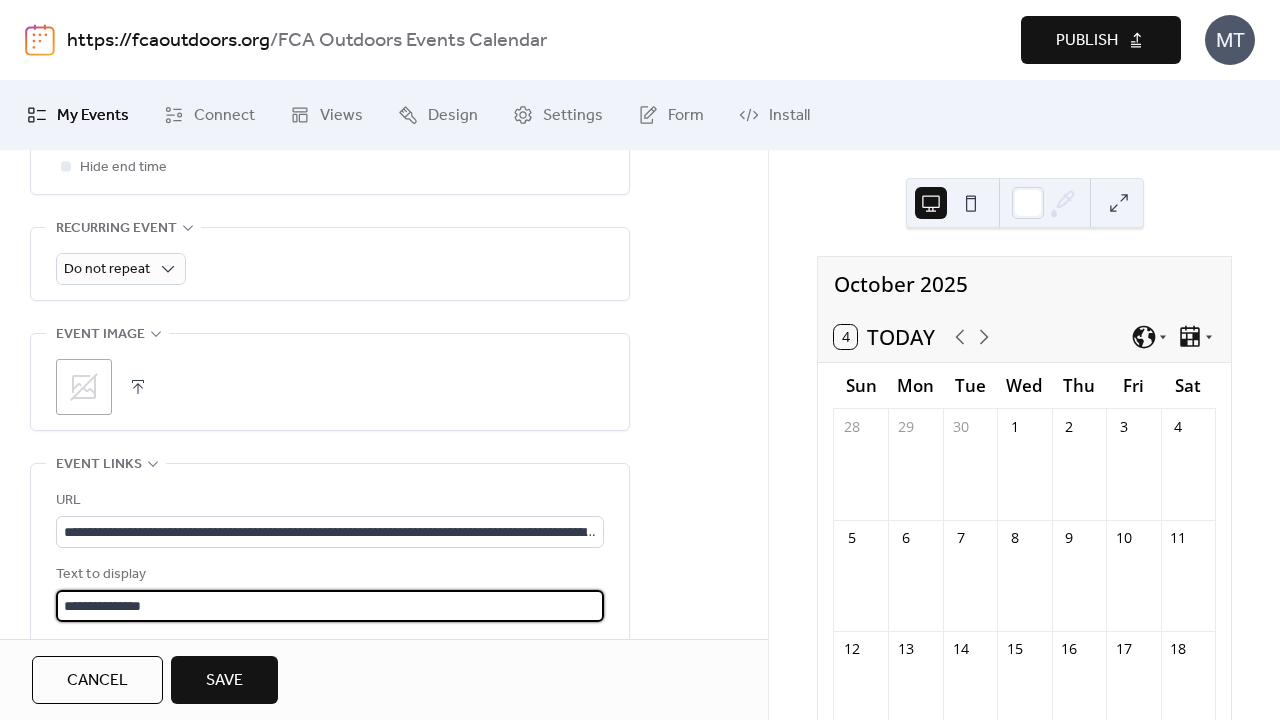 type on "**********" 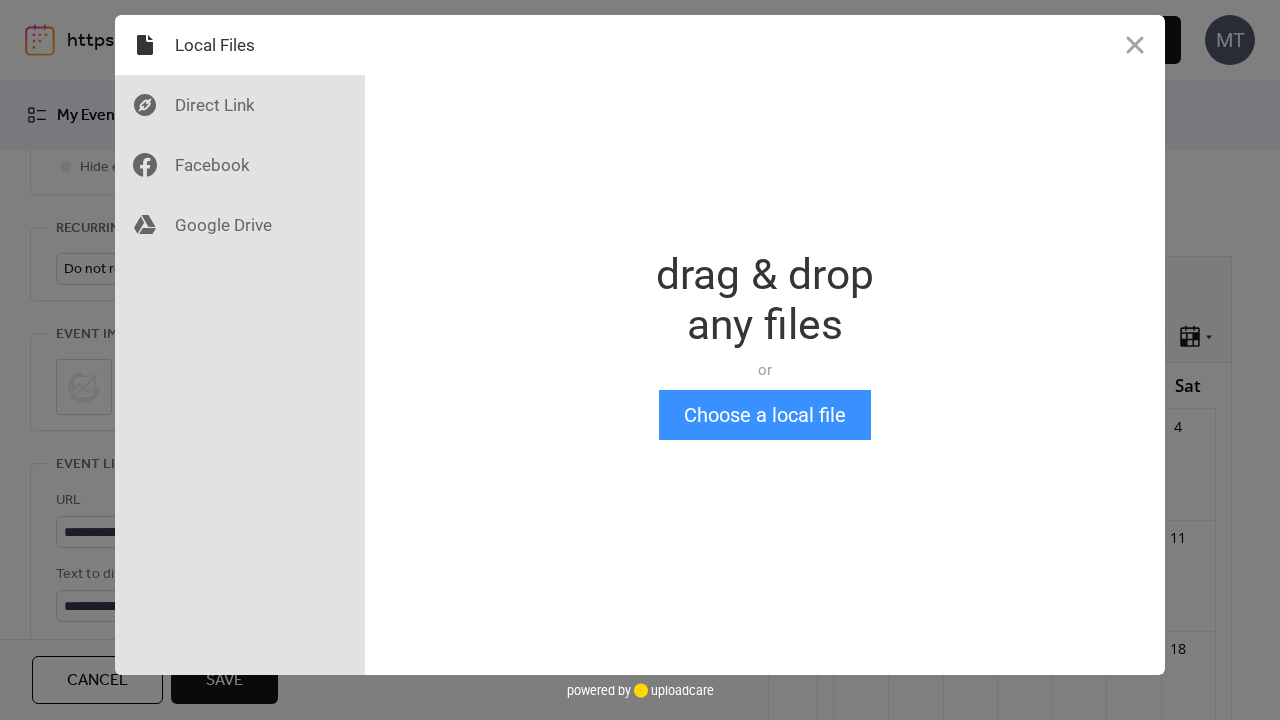 click on "Choose a local file" at bounding box center (765, 415) 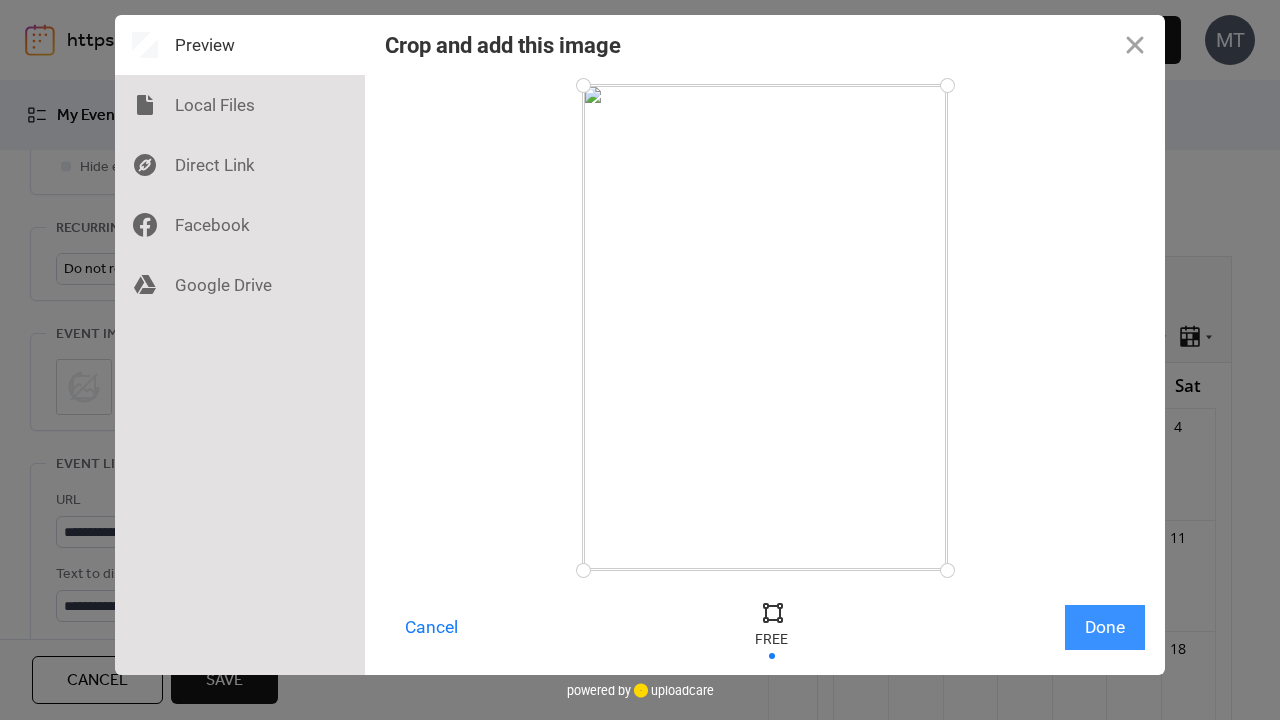 click on "Done" at bounding box center [1105, 627] 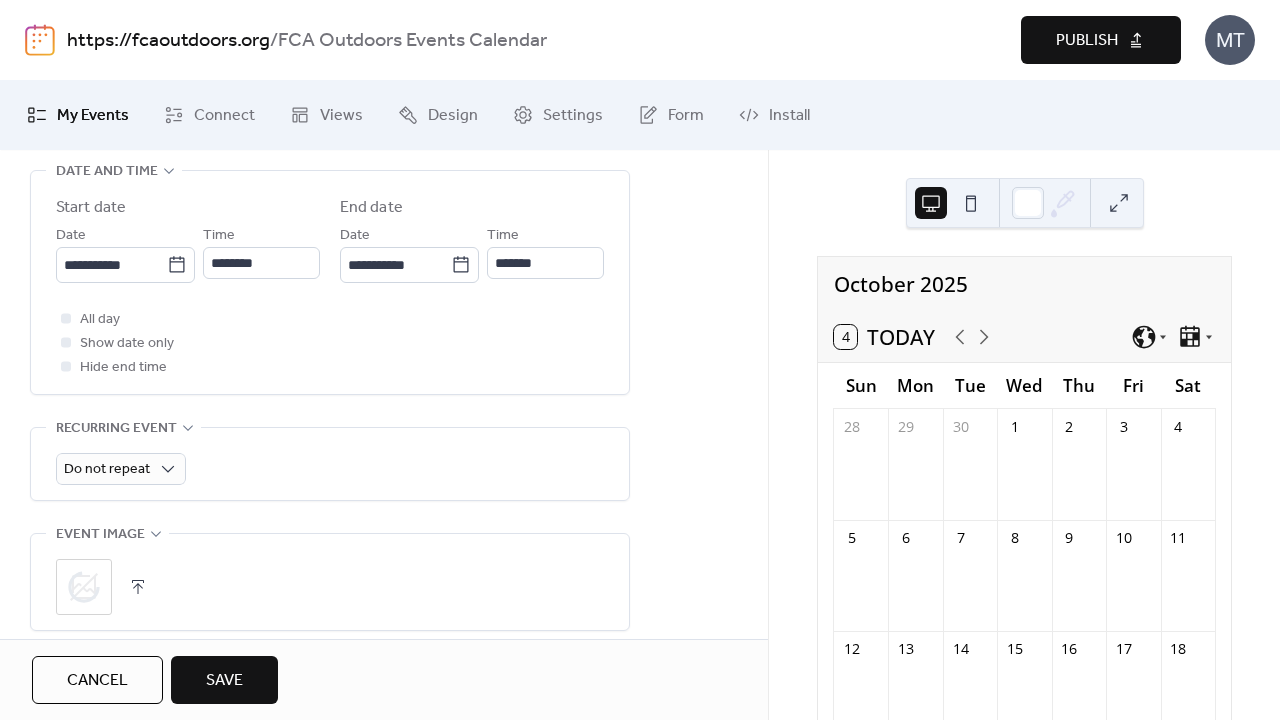 scroll, scrollTop: 570, scrollLeft: 0, axis: vertical 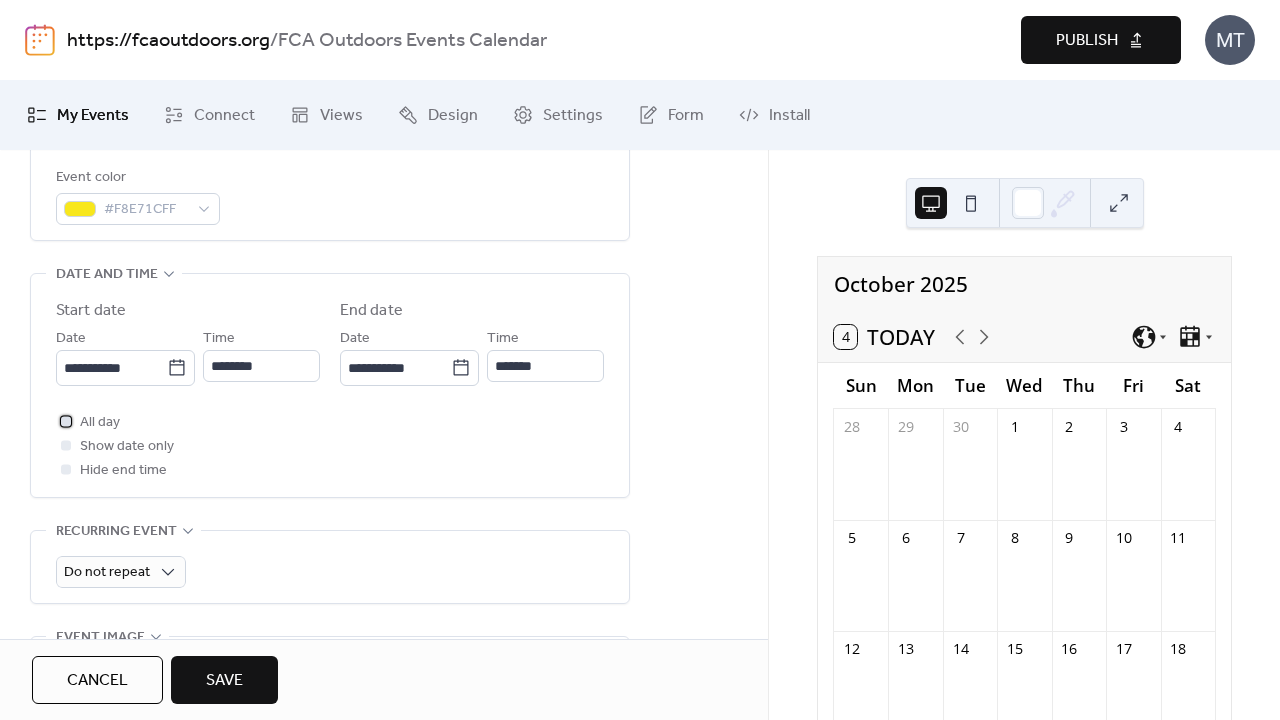 click at bounding box center (66, 421) 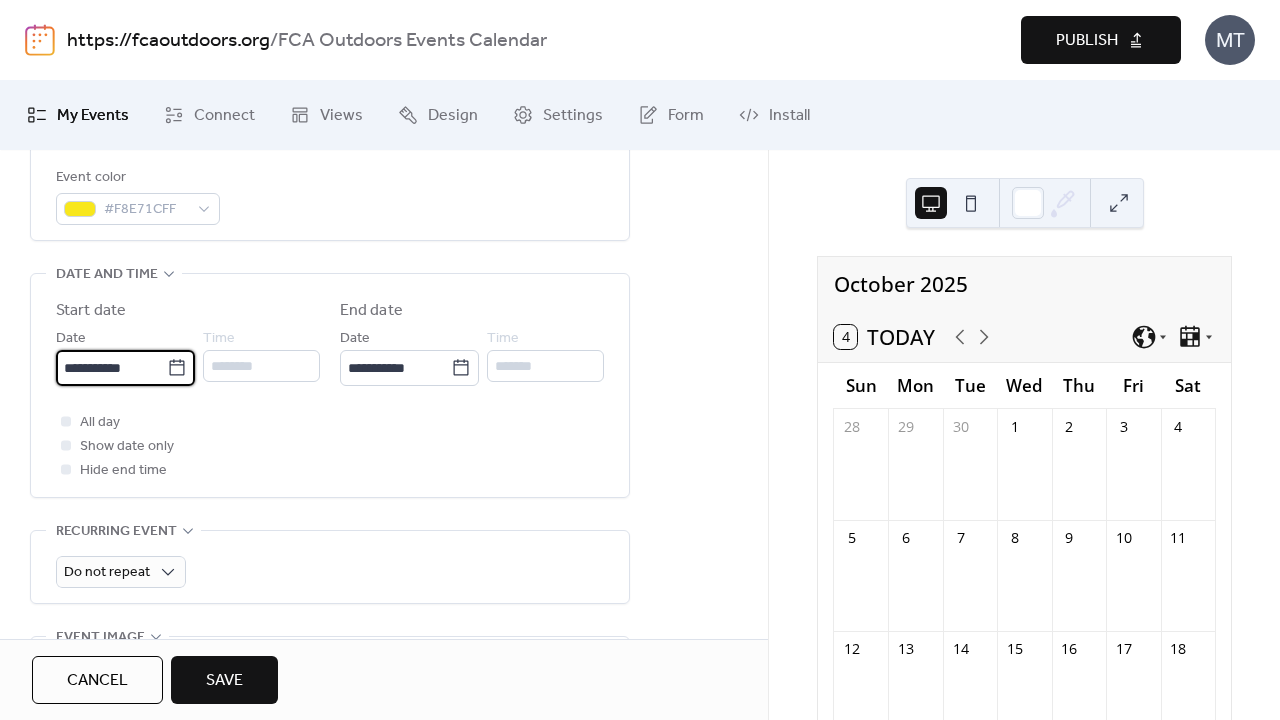 click on "**********" at bounding box center [111, 368] 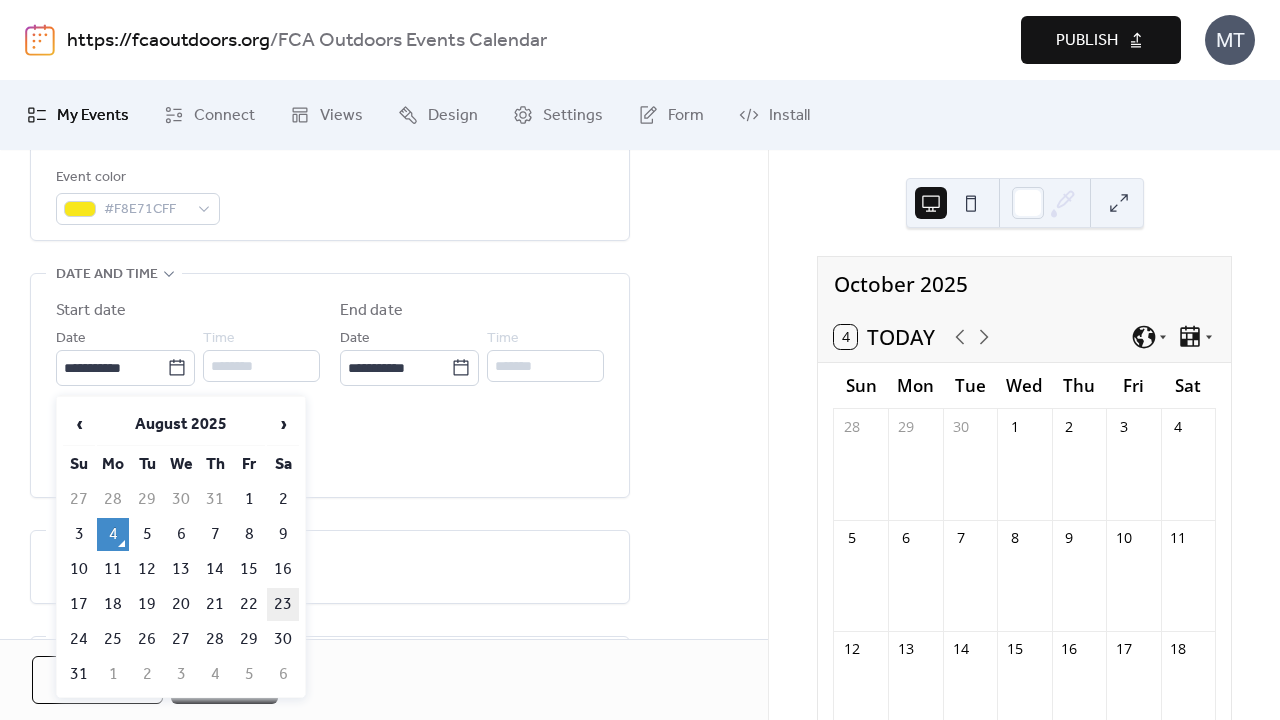click on "23" at bounding box center [283, 604] 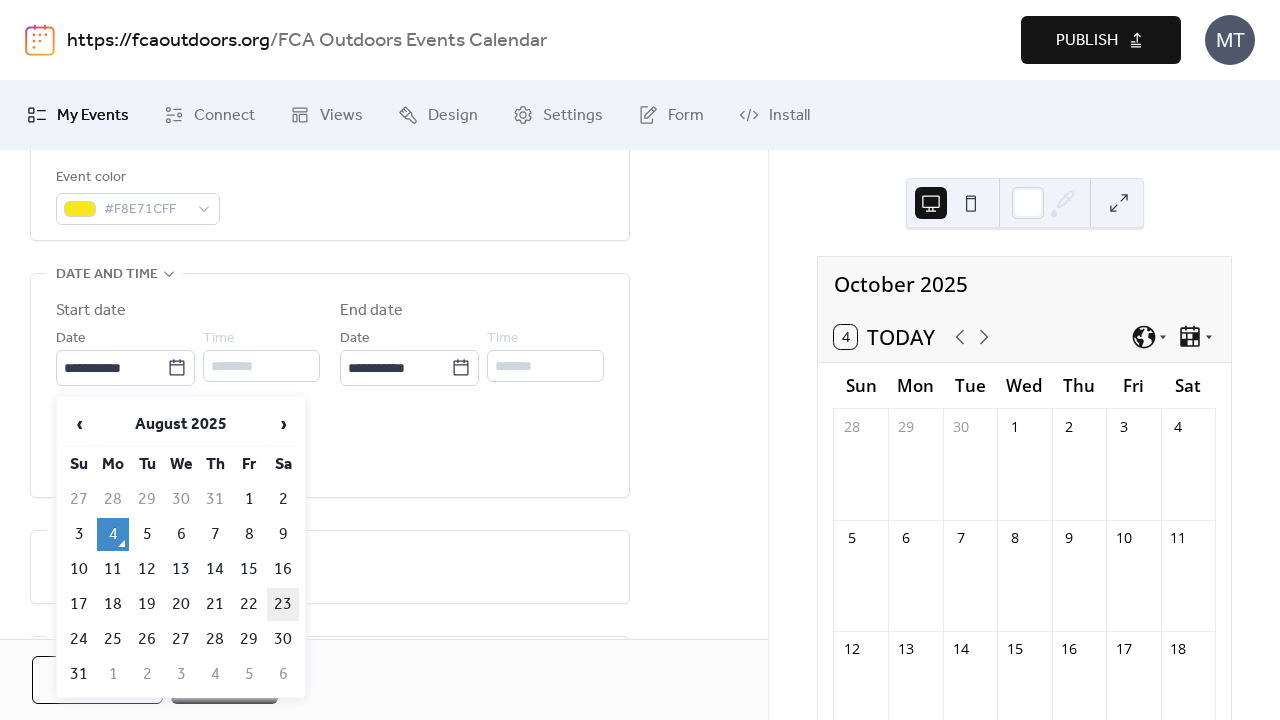 type on "**********" 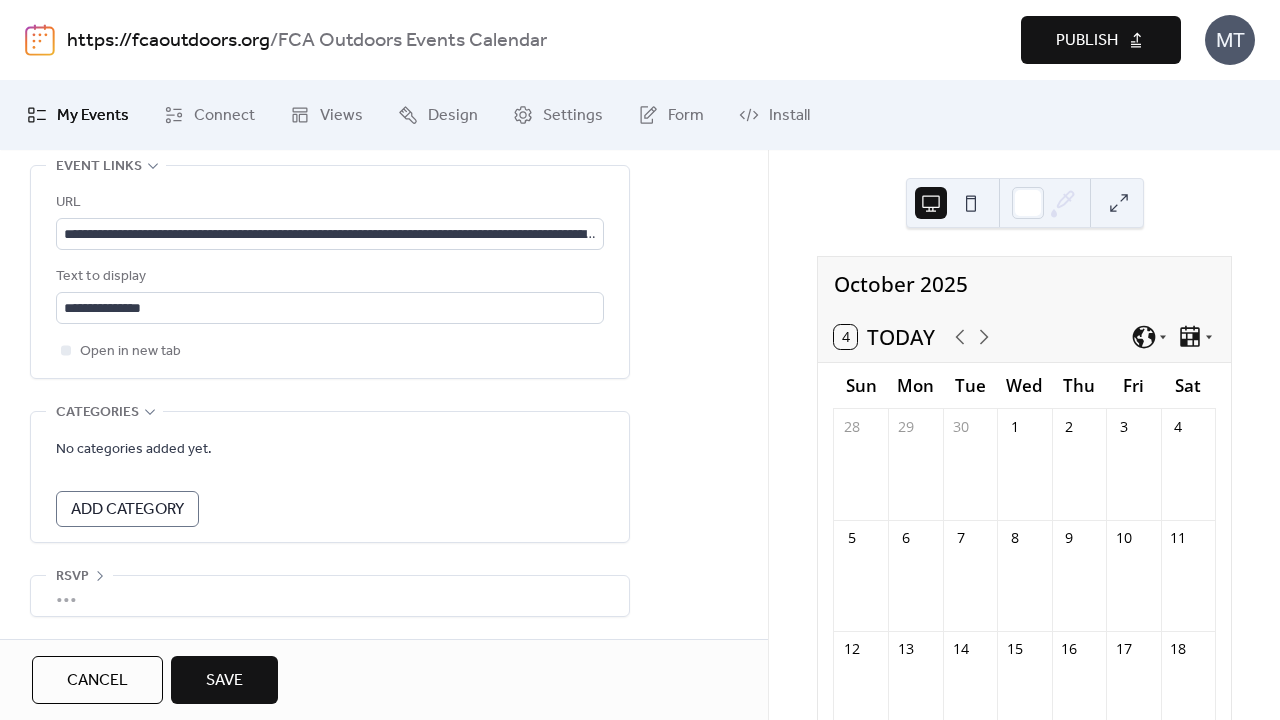 scroll, scrollTop: 1182, scrollLeft: 0, axis: vertical 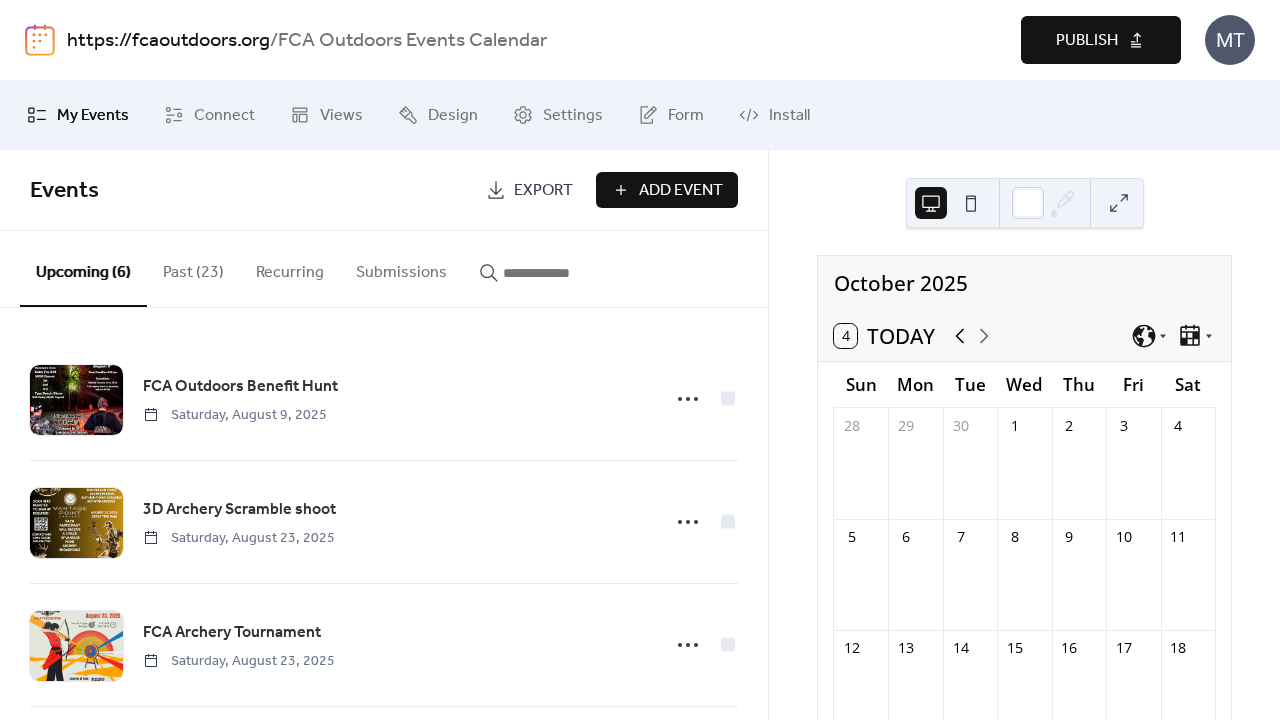 click 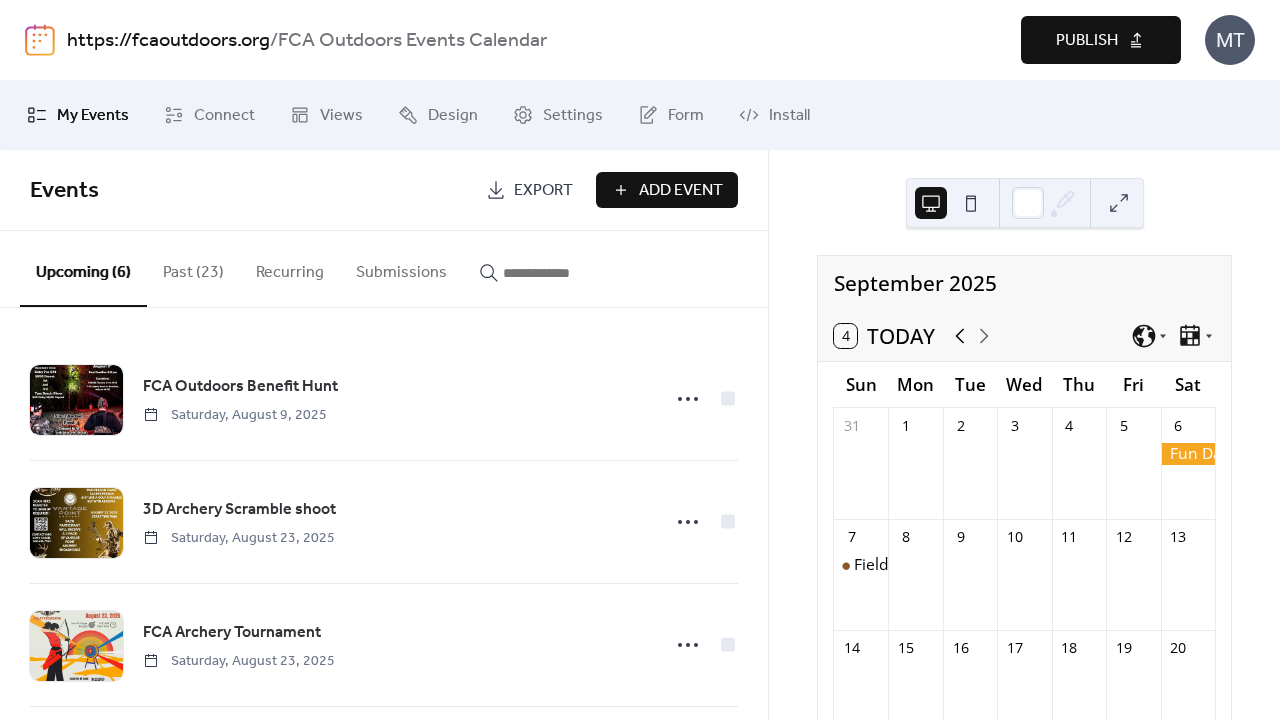 click 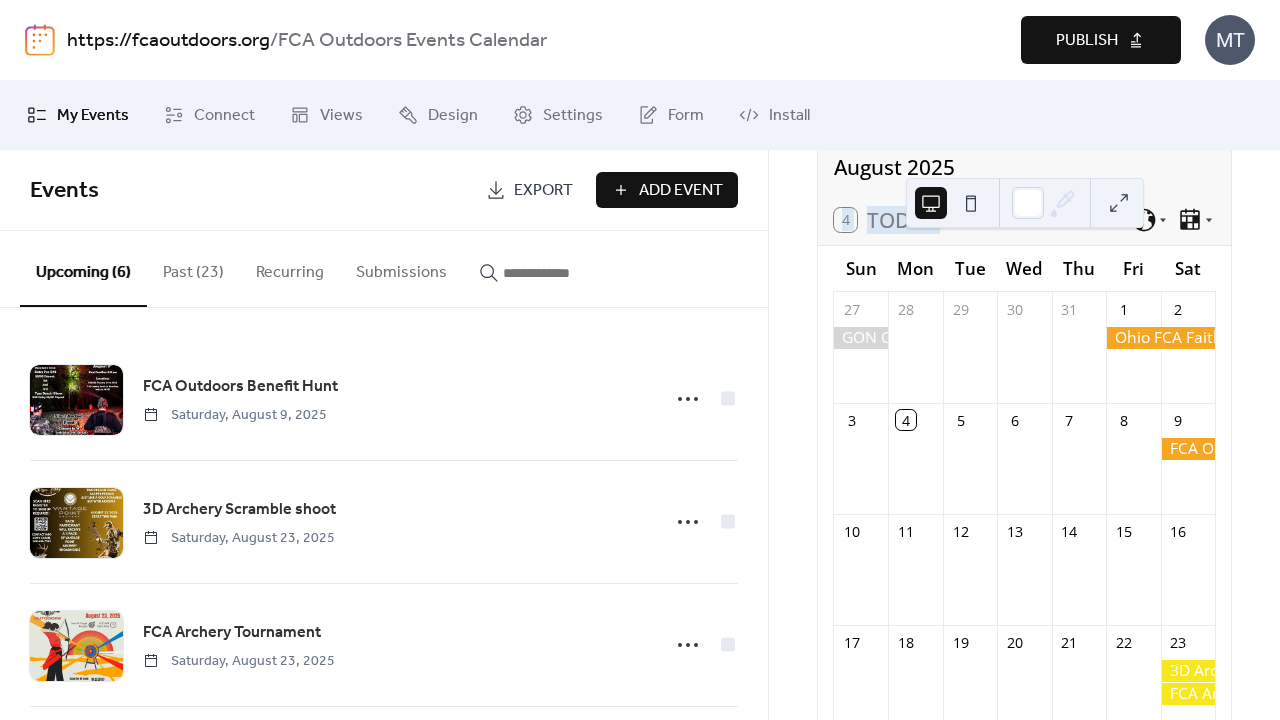scroll, scrollTop: 157, scrollLeft: 0, axis: vertical 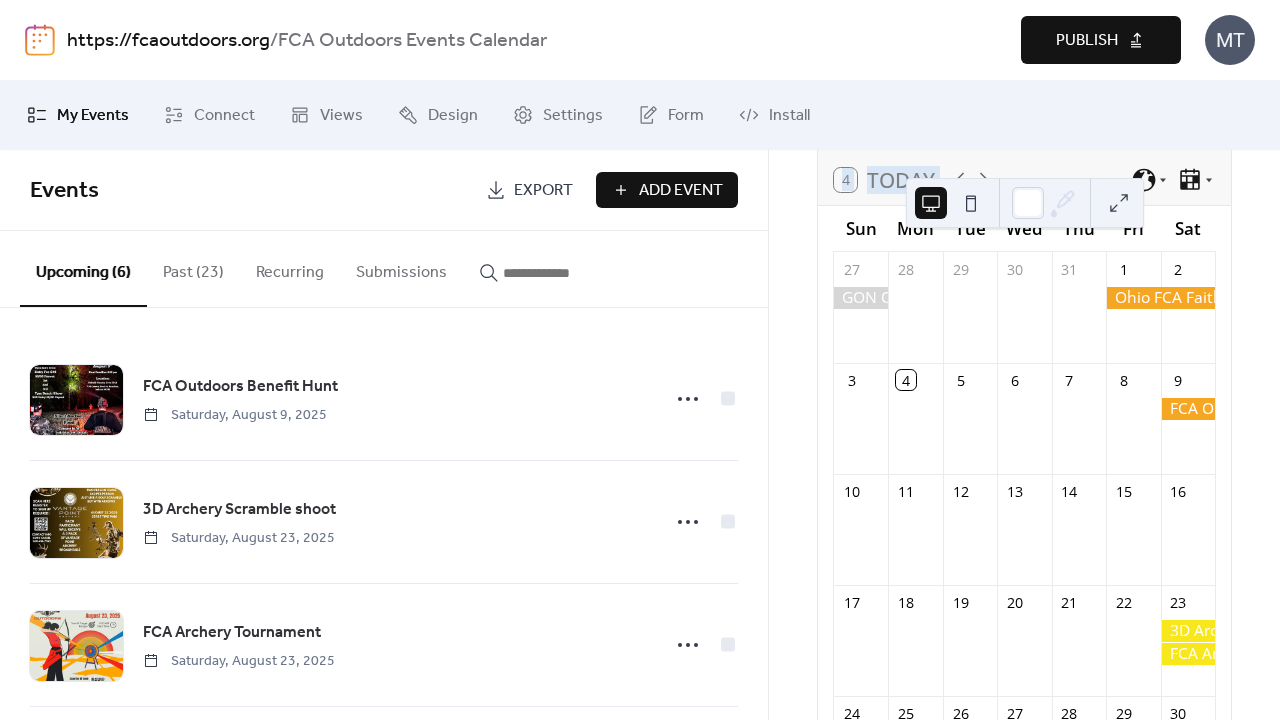 click on "Publish" at bounding box center (1087, 41) 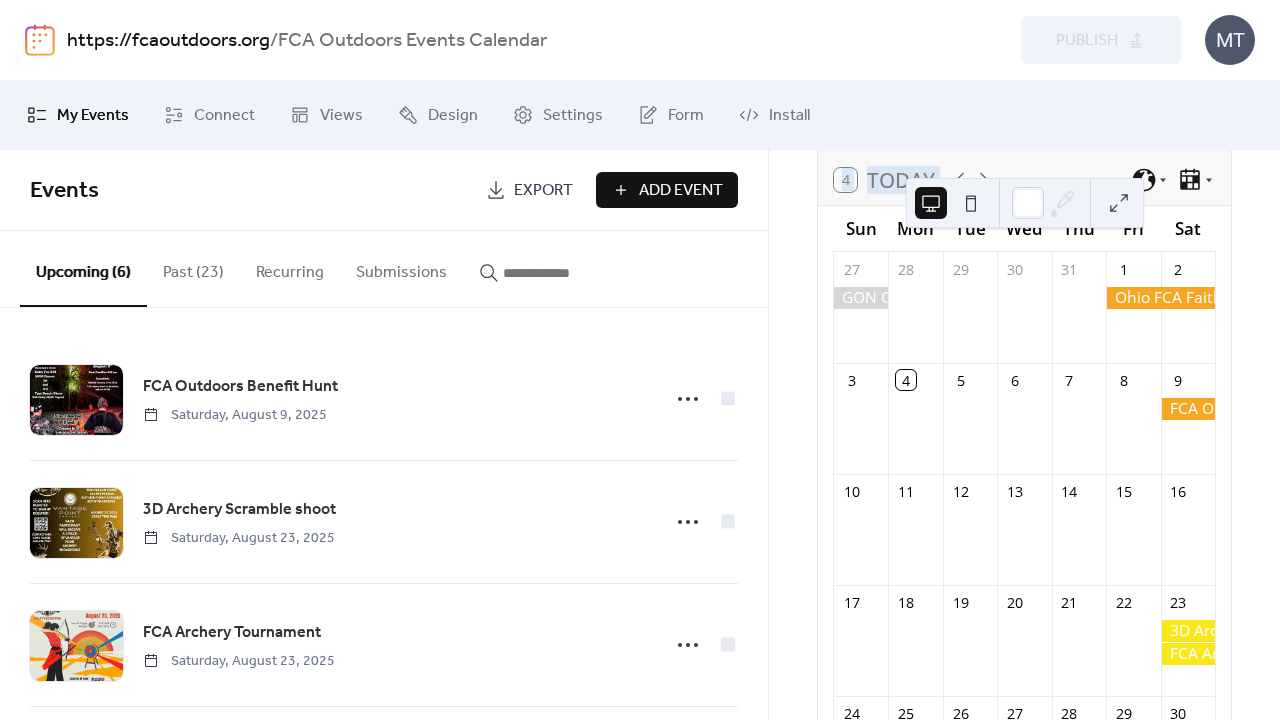 click on "Submissions" at bounding box center (401, 268) 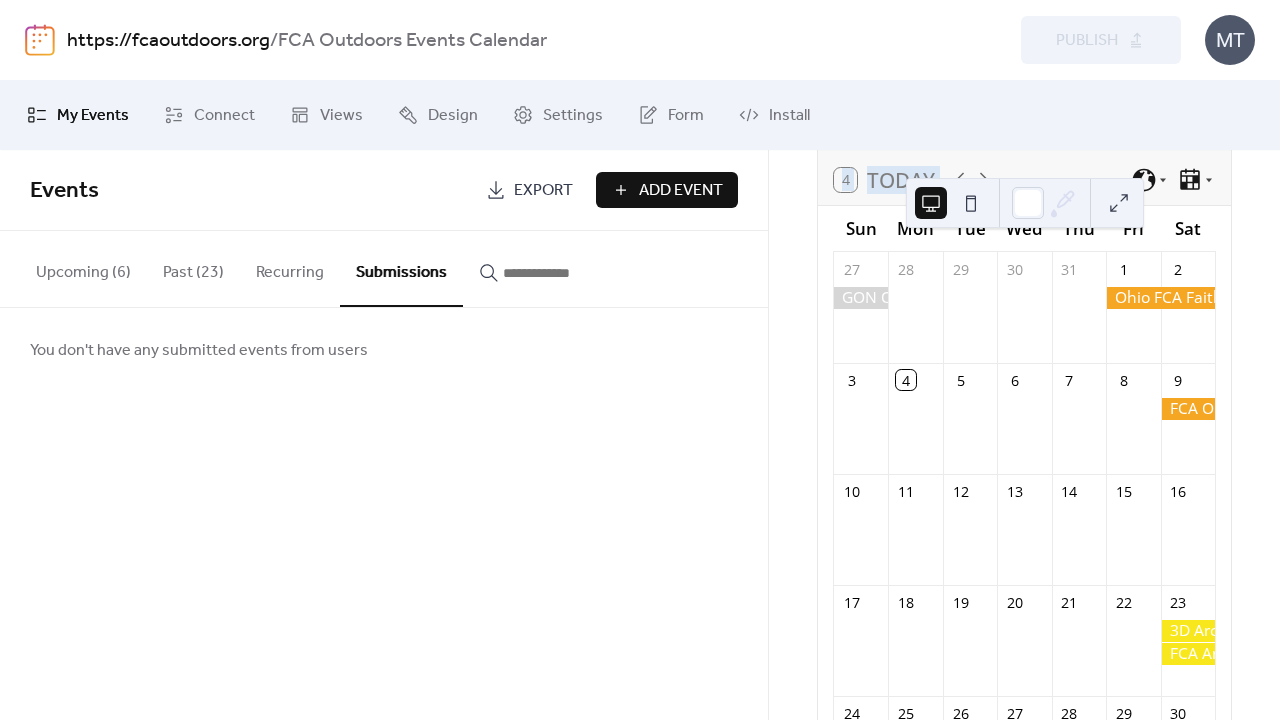 click on "Upcoming (6)" at bounding box center [83, 268] 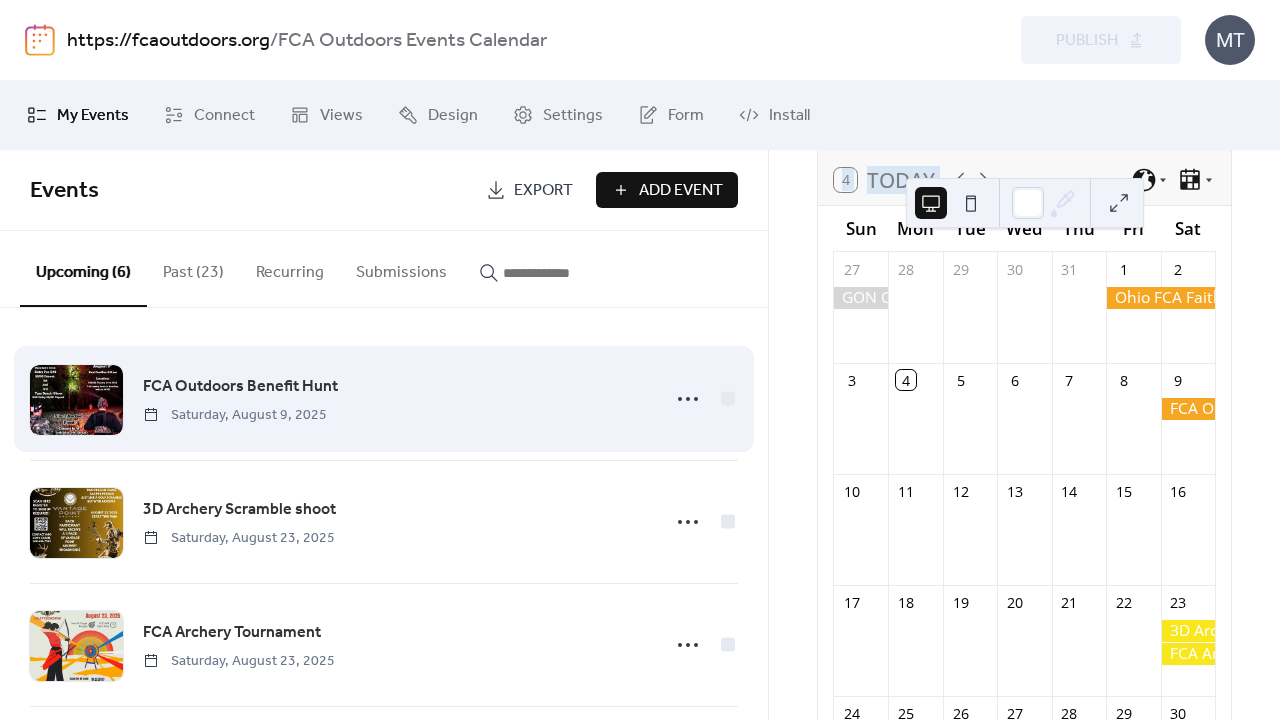 scroll, scrollTop: 0, scrollLeft: 0, axis: both 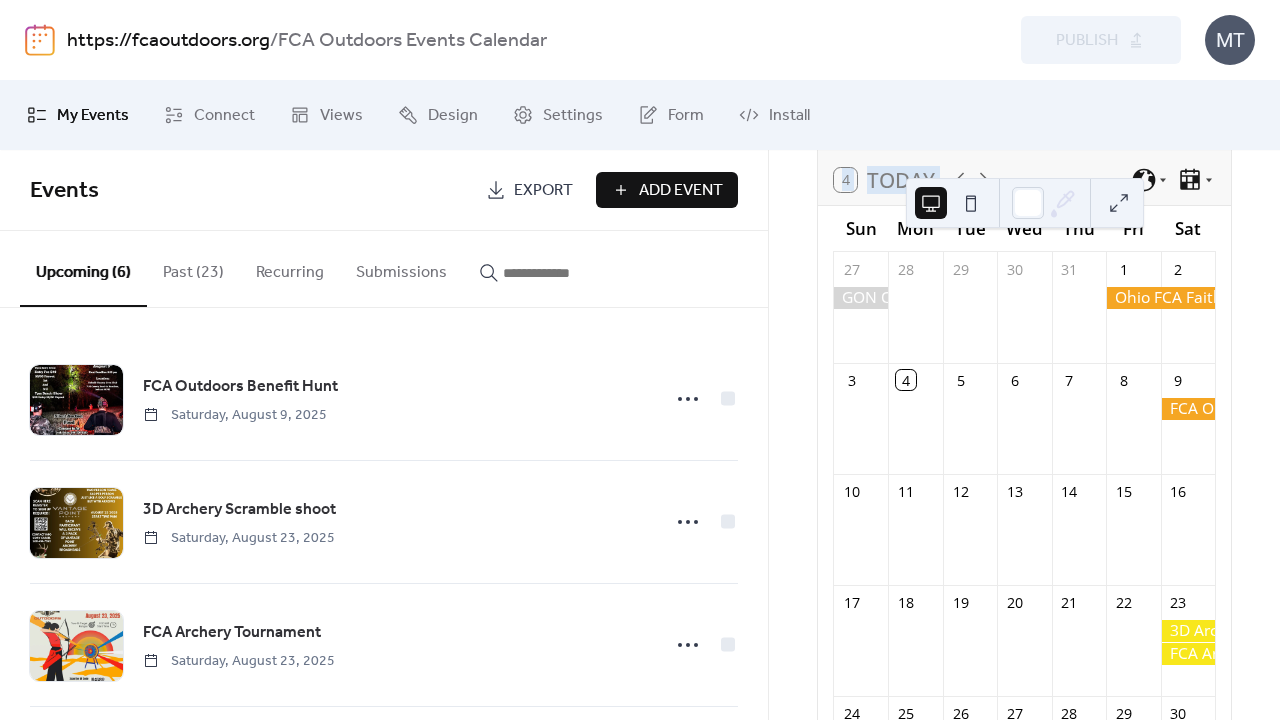 click on "https://fcaoutdoors.org" at bounding box center [168, 41] 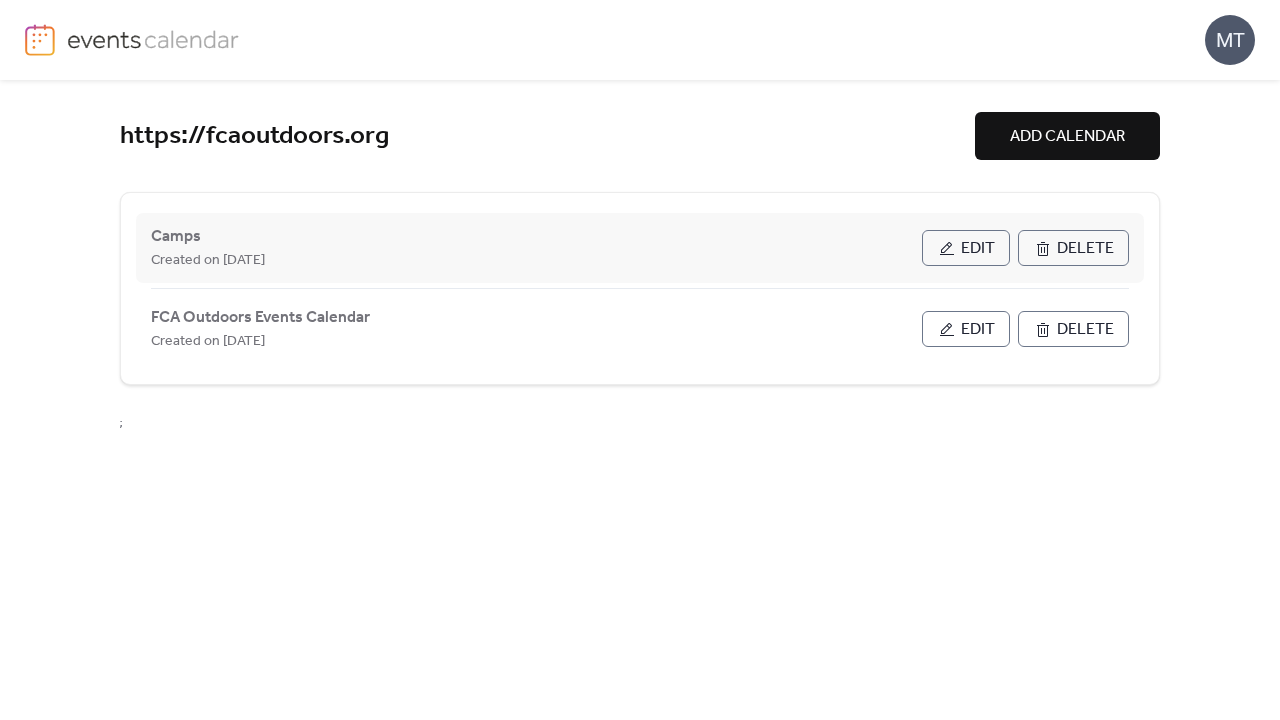 click on "Edit" at bounding box center [978, 249] 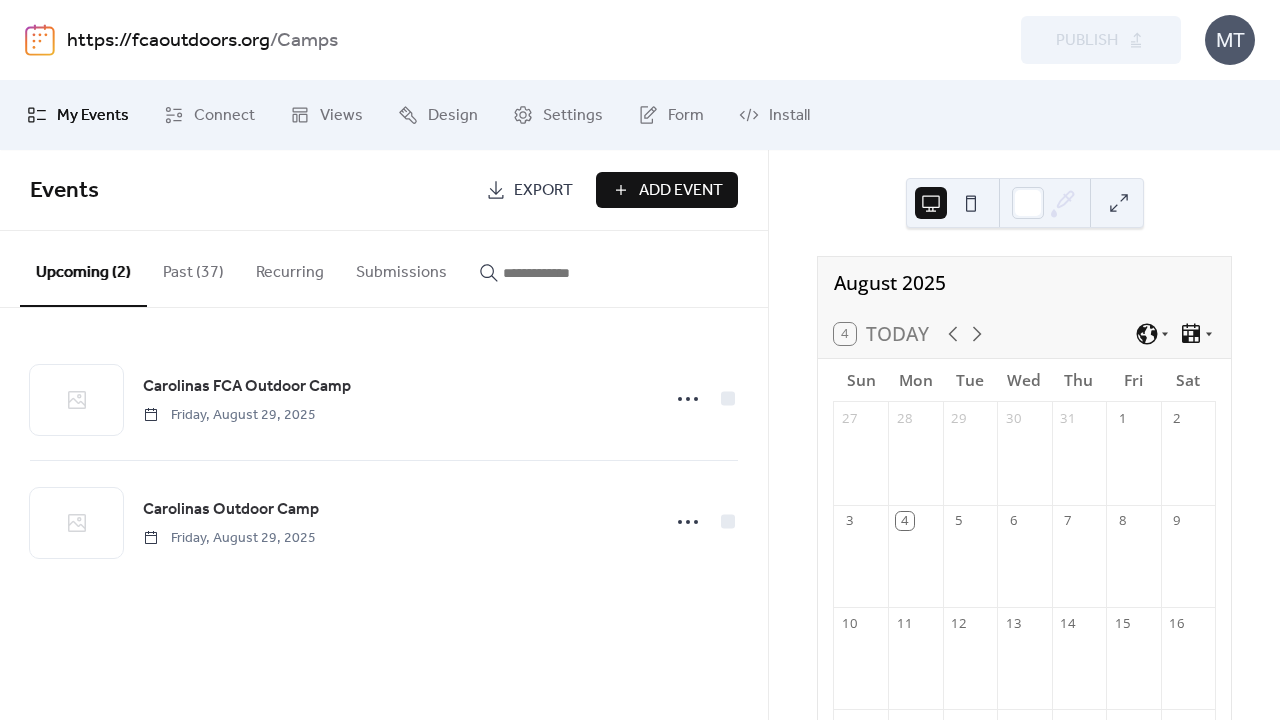 click on "Submissions" at bounding box center (401, 268) 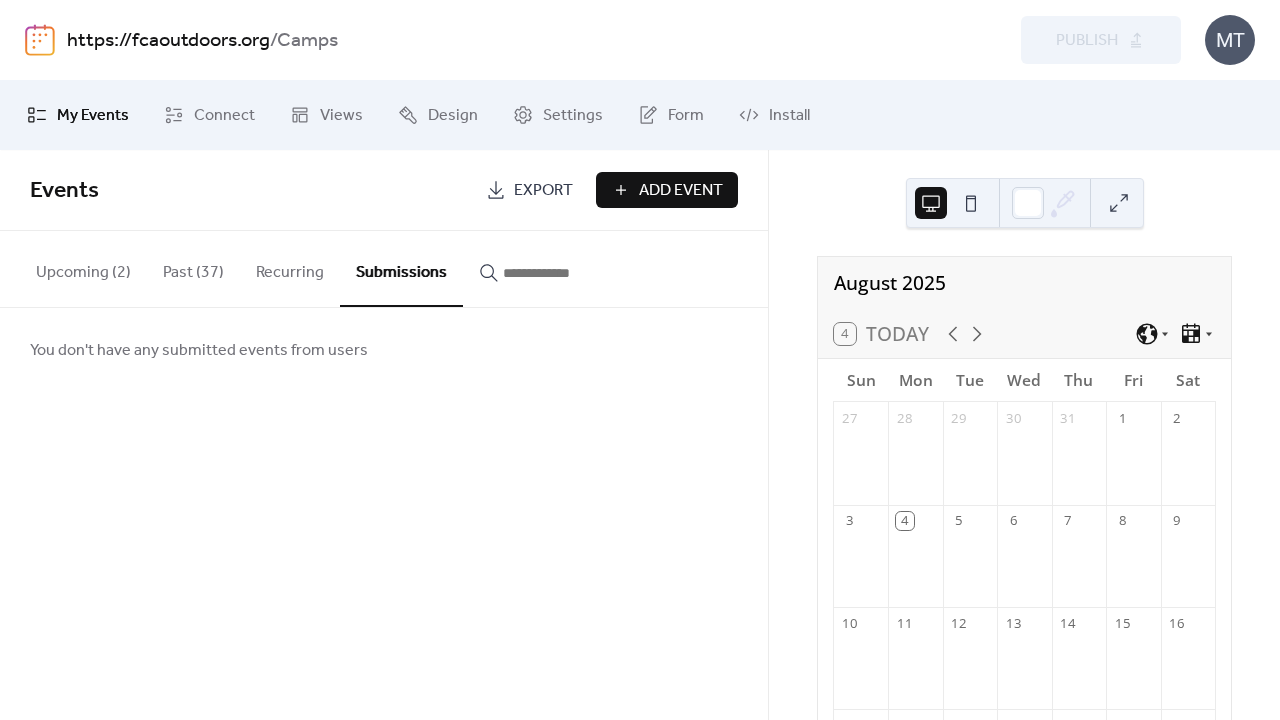 click on "Upcoming (2)" at bounding box center (83, 268) 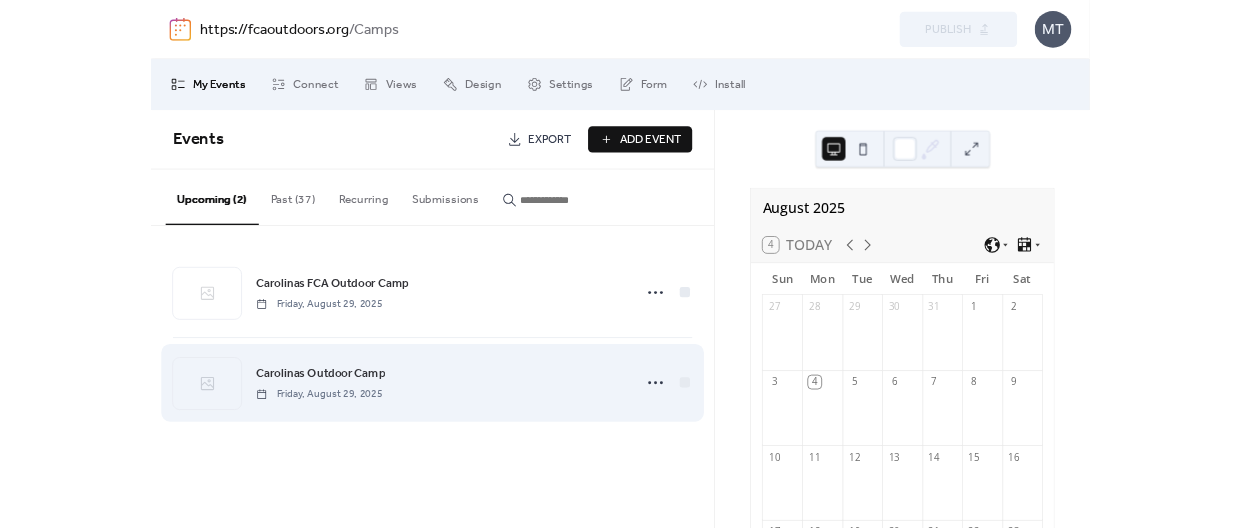 scroll, scrollTop: 0, scrollLeft: 0, axis: both 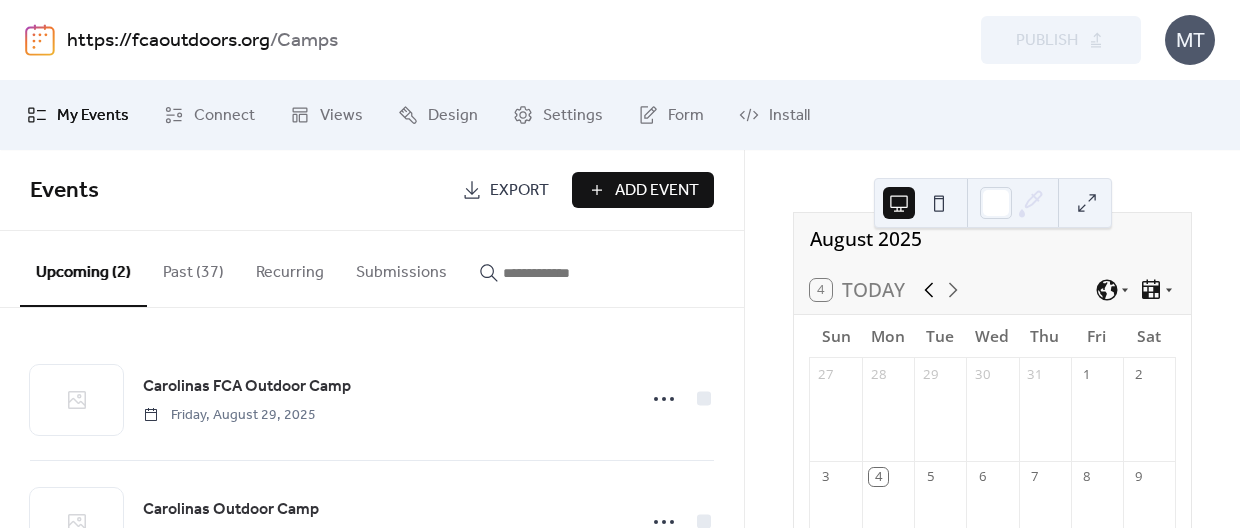 click 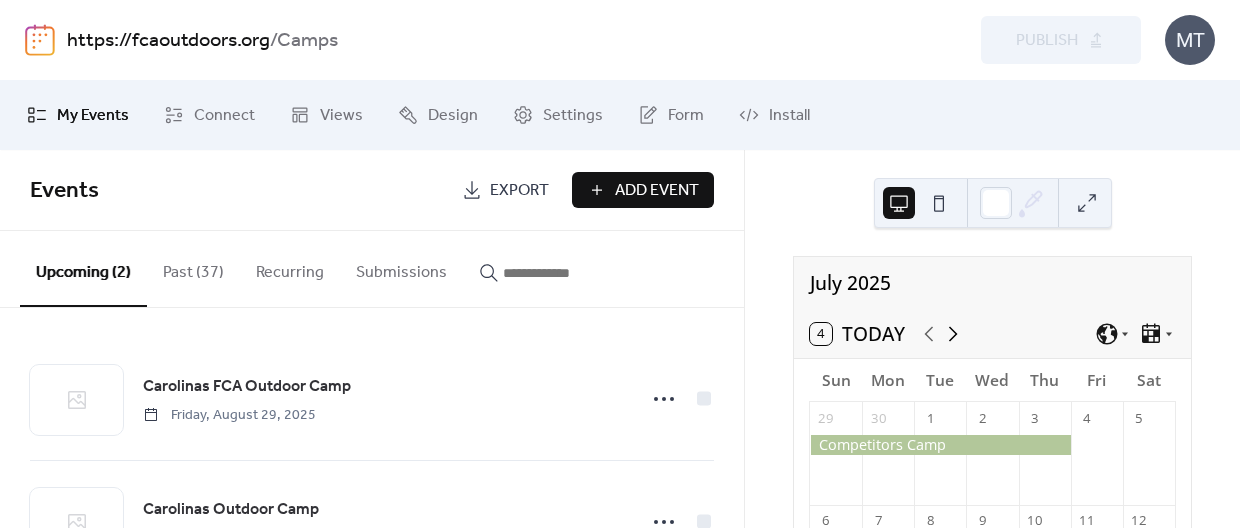 scroll, scrollTop: 0, scrollLeft: 0, axis: both 